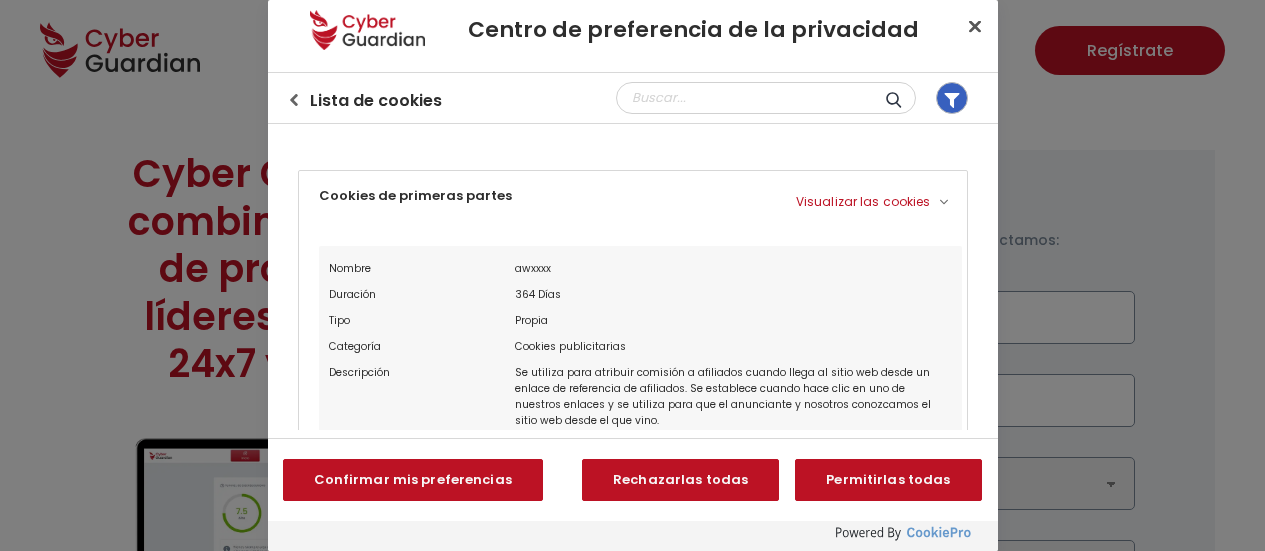 scroll, scrollTop: 5513, scrollLeft: 0, axis: vertical 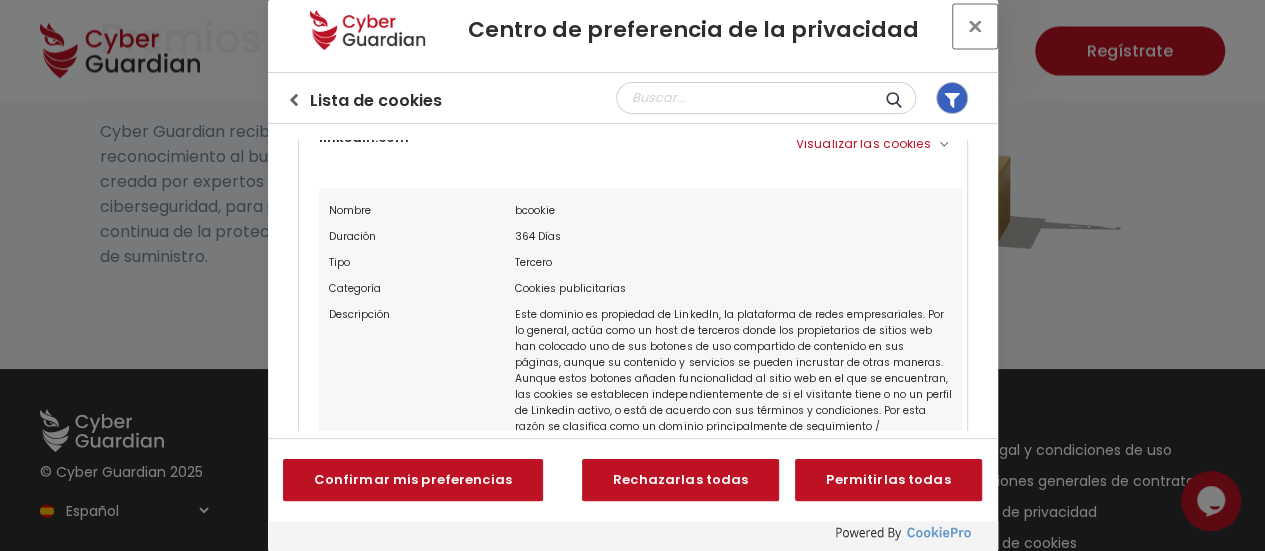 click at bounding box center (975, 26) 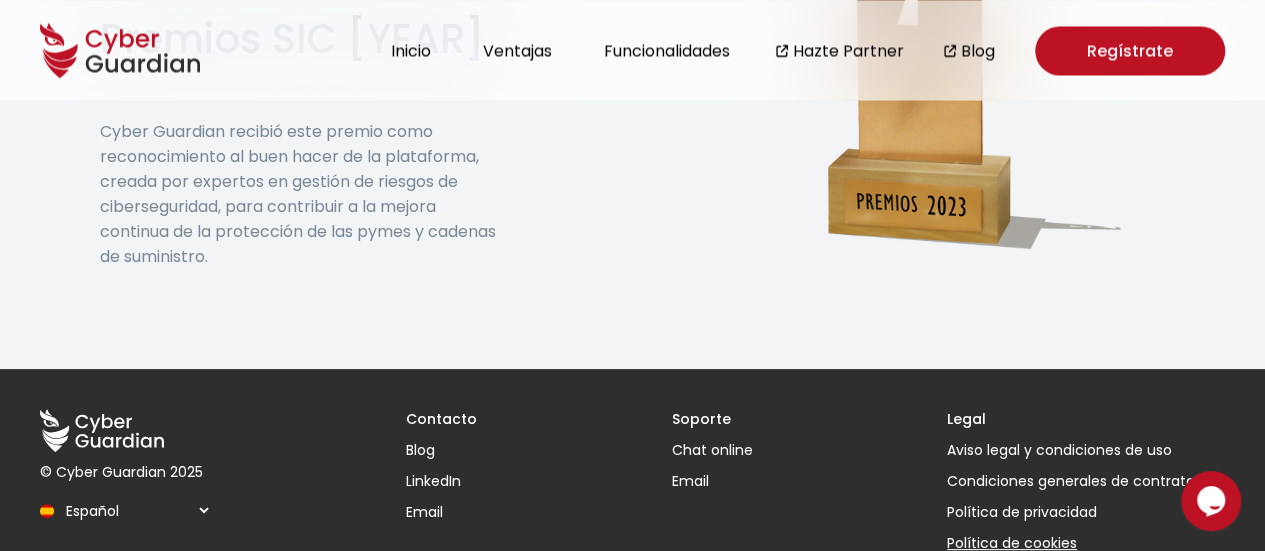 click on "Política de cookies" at bounding box center [1086, 543] 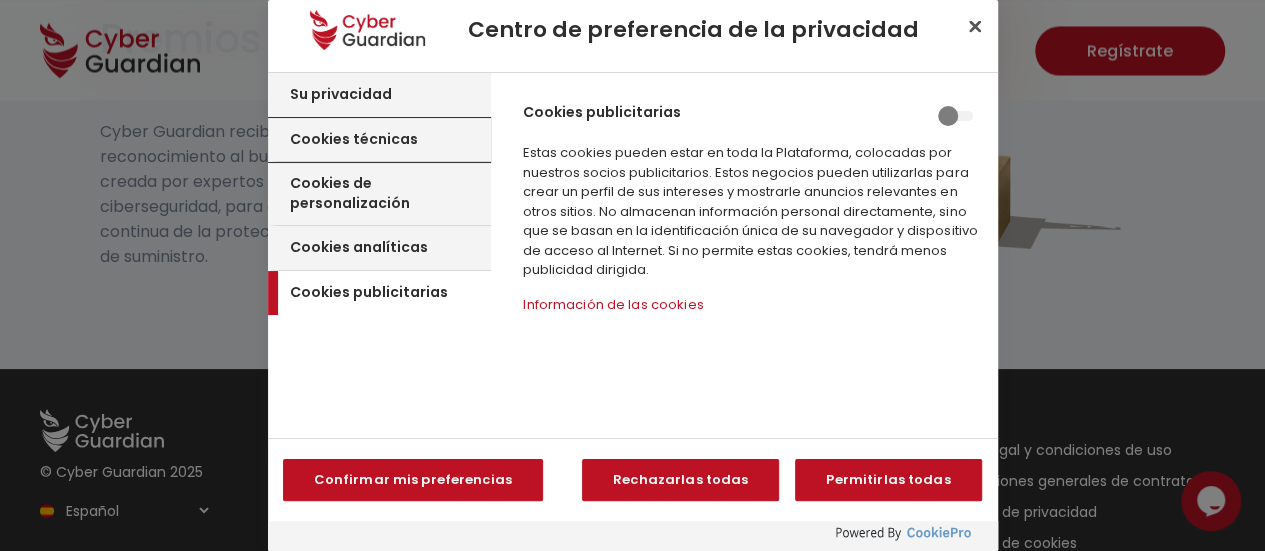 click on "Cookies técnicas" at bounding box center [354, 140] 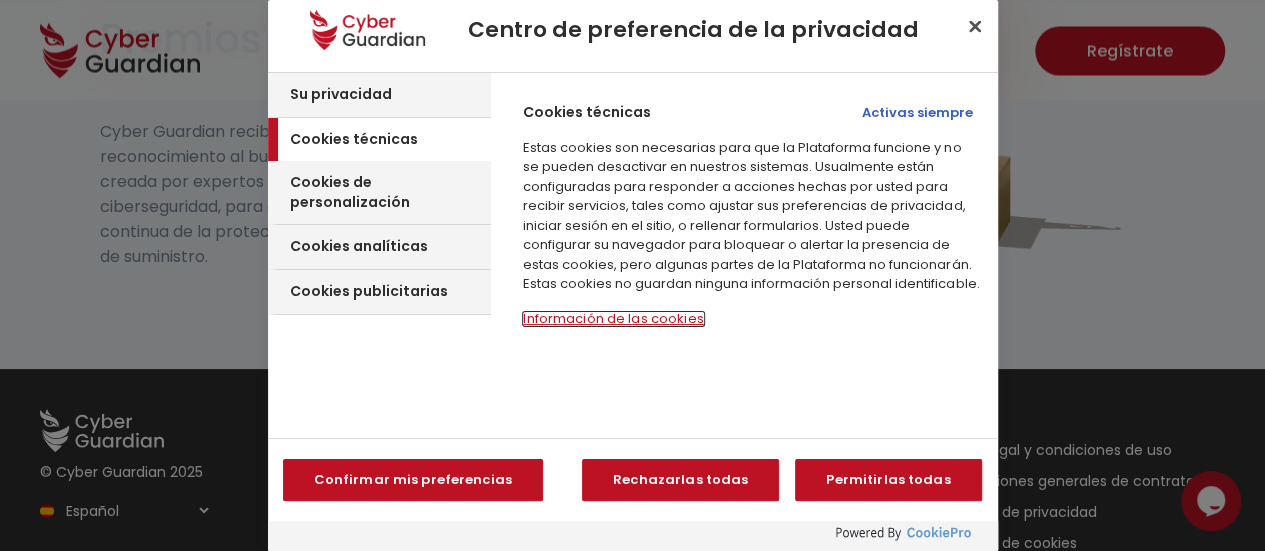 click on "Información de las cookies‎" at bounding box center (613, 319) 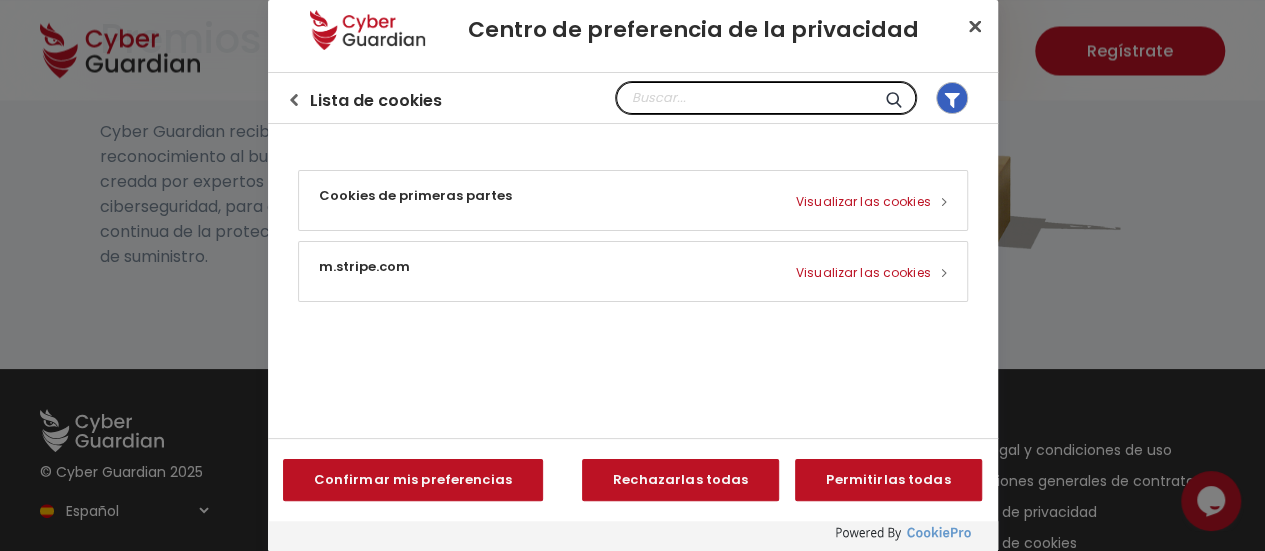 scroll, scrollTop: 0, scrollLeft: 0, axis: both 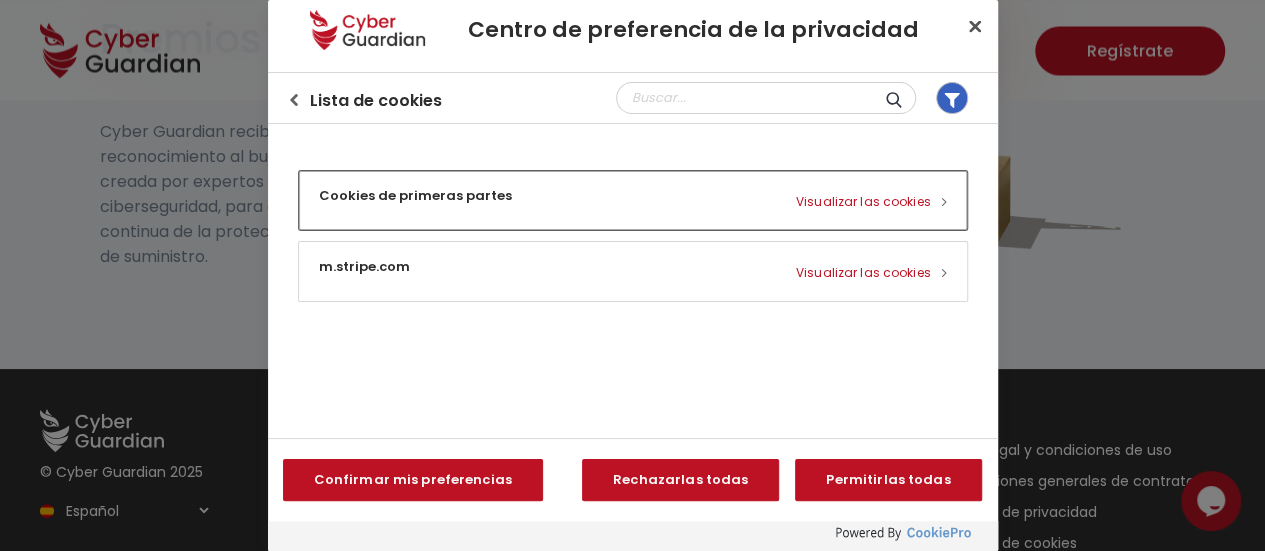 click at bounding box center (633, 200) 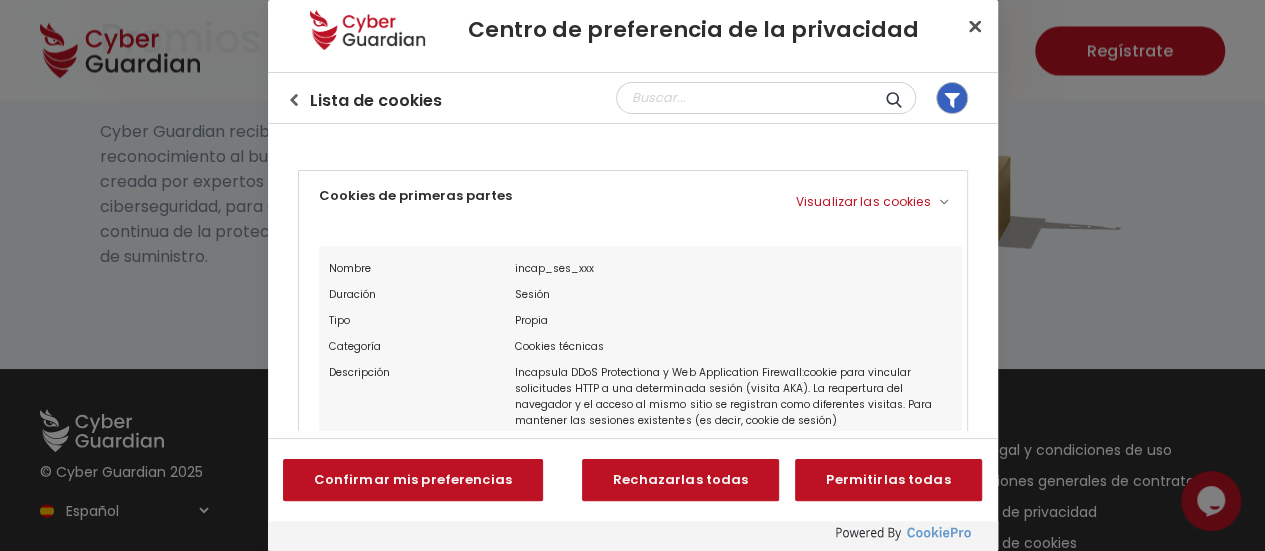 click on "Sesión" at bounding box center (733, 295) 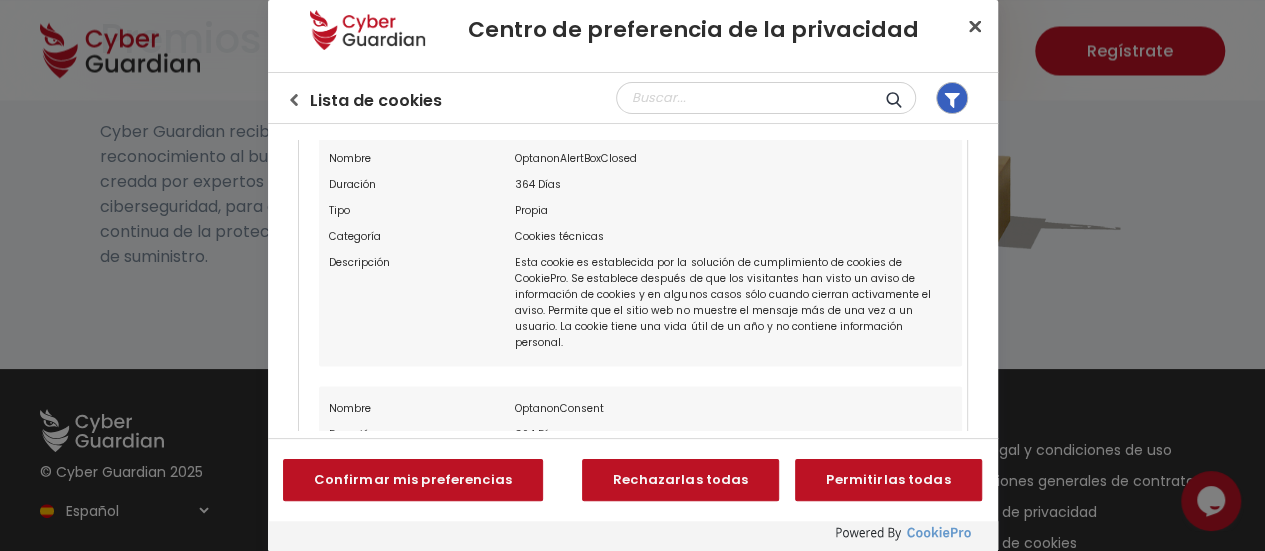 scroll, scrollTop: 1300, scrollLeft: 0, axis: vertical 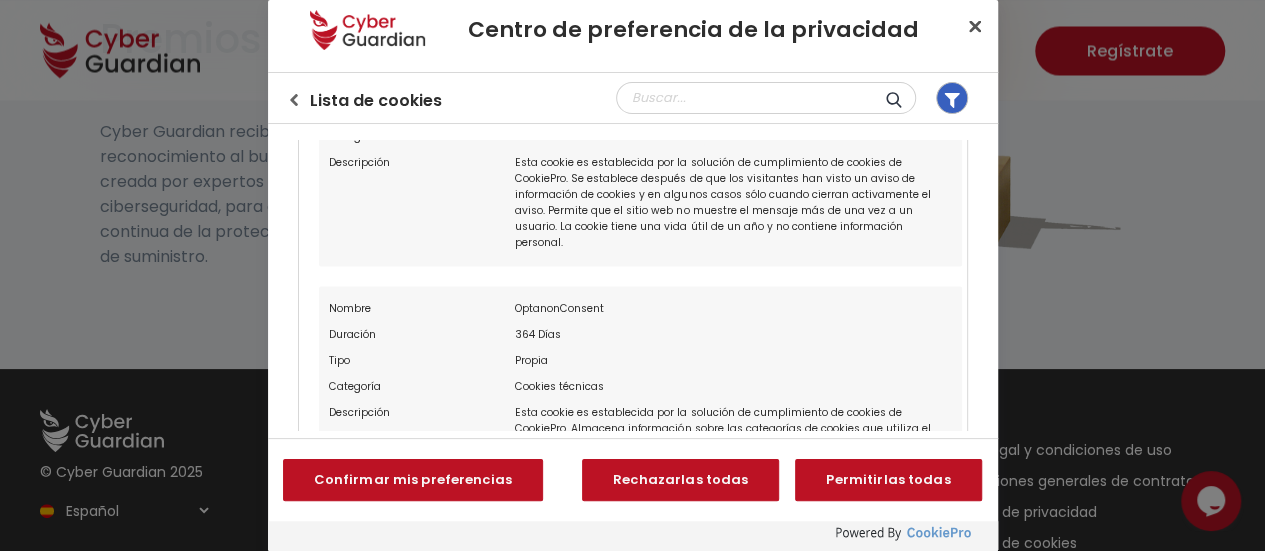 click on "Cookies técnicas" at bounding box center [733, 387] 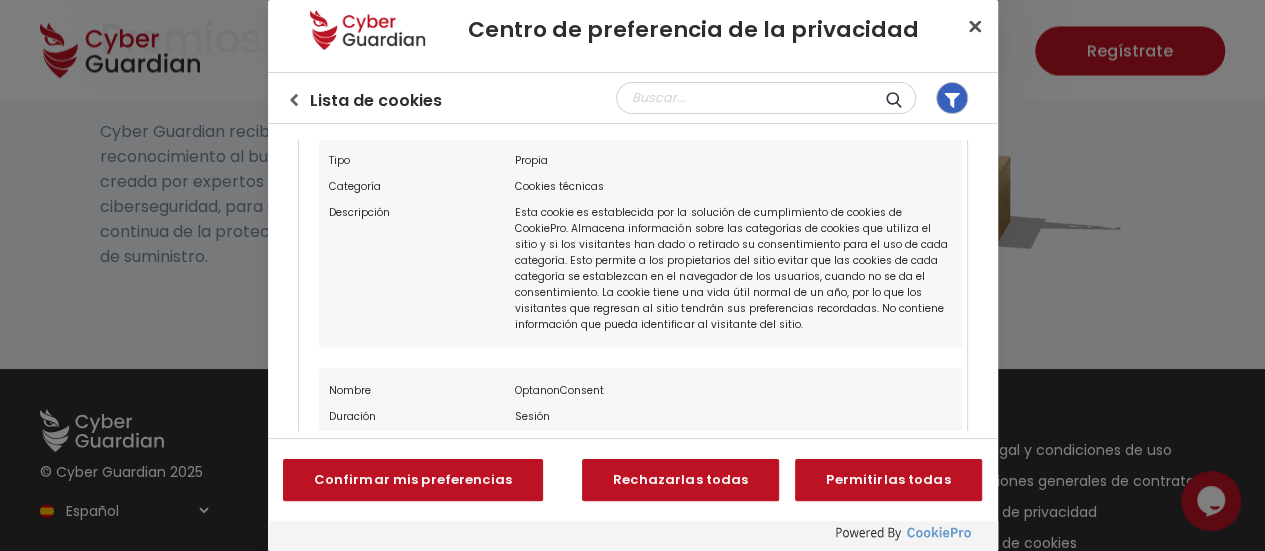 scroll, scrollTop: 1600, scrollLeft: 0, axis: vertical 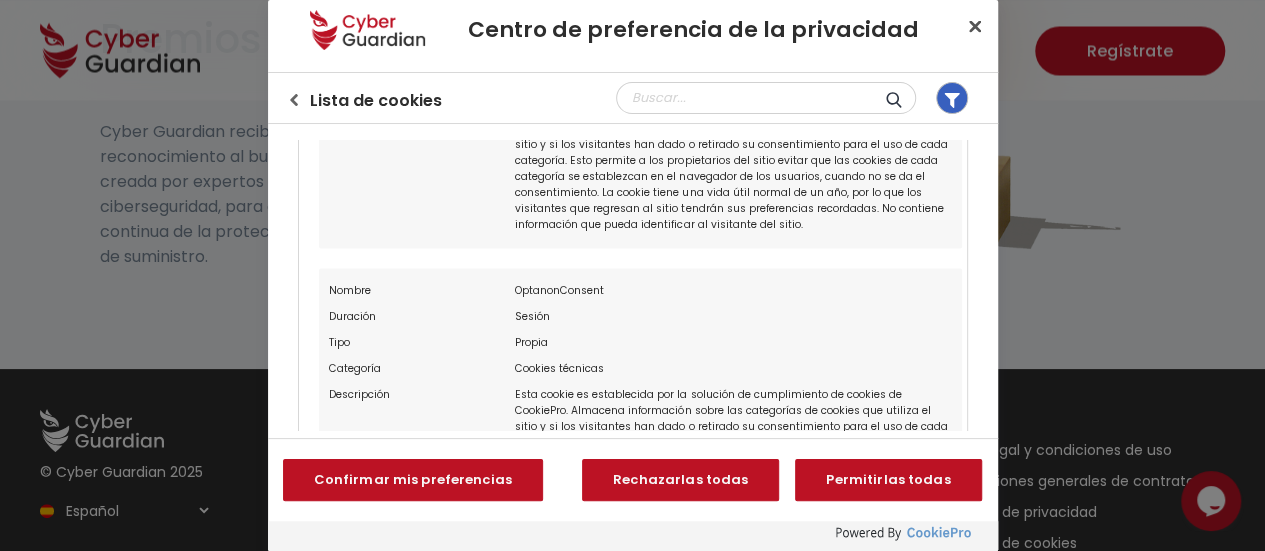 click on "Esta cookie es establecida por la solución de cumplimiento de cookies de CookiePro. Almacena información sobre las categorías de cookies que utiliza el sitio y si los visitantes han dado o retirado su consentimiento para el uso de cada categoría. Esto permite a los propietarios del sitio evitar que las cookies de cada categoría se establezcan en el navegador de los usuarios, cuando no se da el consentimiento. La cookie tiene una vida útil normal de un año, por lo que los visitantes que regresan al sitio tendrán sus preferencias recordadas. No contiene información que pueda identificar al visitante del sitio." at bounding box center [733, 451] 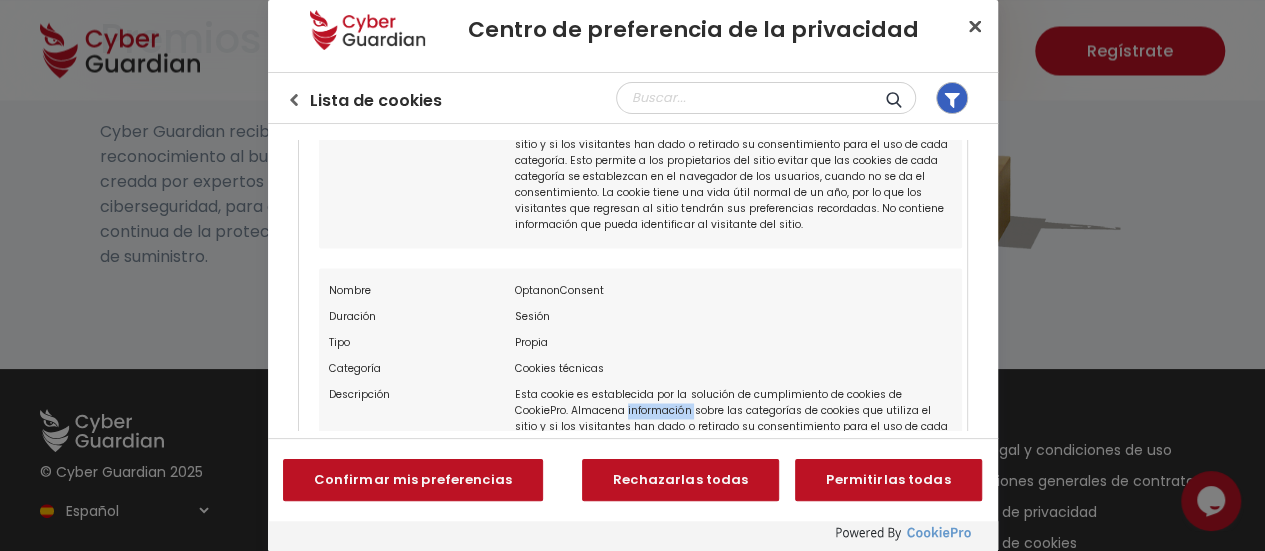 click on "Esta cookie es establecida por la solución de cumplimiento de cookies de CookiePro. Almacena información sobre las categorías de cookies que utiliza el sitio y si los visitantes han dado o retirado su consentimiento para el uso de cada categoría. Esto permite a los propietarios del sitio evitar que las cookies de cada categoría se establezcan en el navegador de los usuarios, cuando no se da el consentimiento. La cookie tiene una vida útil normal de un año, por lo que los visitantes que regresan al sitio tendrán sus preferencias recordadas. No contiene información que pueda identificar al visitante del sitio." at bounding box center (733, 451) 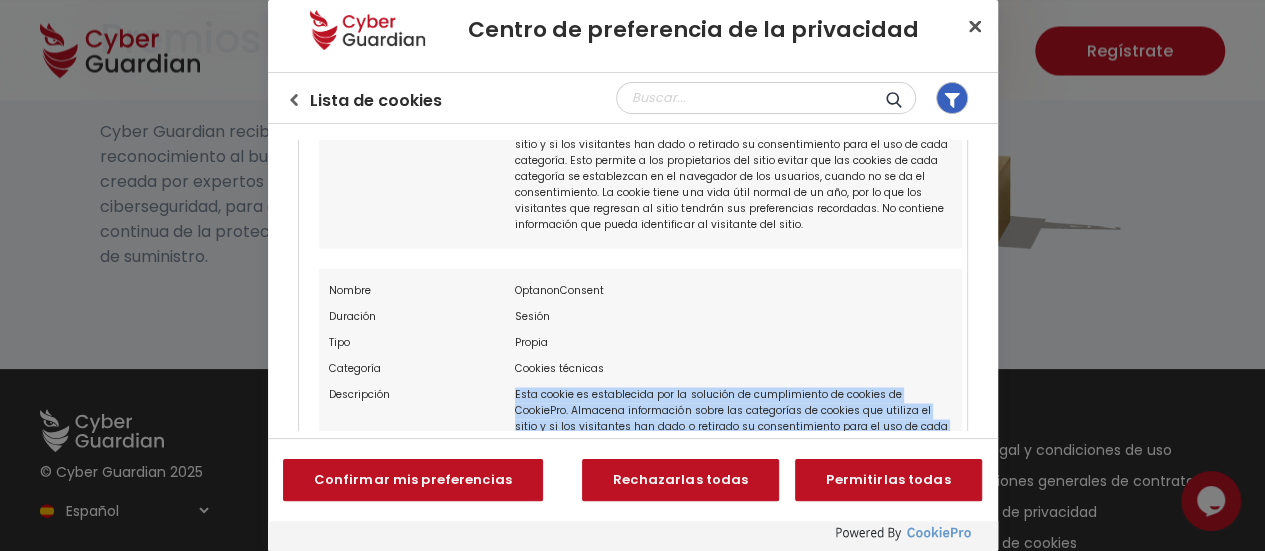 click on "Esta cookie es establecida por la solución de cumplimiento de cookies de CookiePro. Almacena información sobre las categorías de cookies que utiliza el sitio y si los visitantes han dado o retirado su consentimiento para el uso de cada categoría. Esto permite a los propietarios del sitio evitar que las cookies de cada categoría se establezcan en el navegador de los usuarios, cuando no se da el consentimiento. La cookie tiene una vida útil normal de un año, por lo que los visitantes que regresan al sitio tendrán sus preferencias recordadas. No contiene información que pueda identificar al visitante del sitio." at bounding box center [733, 451] 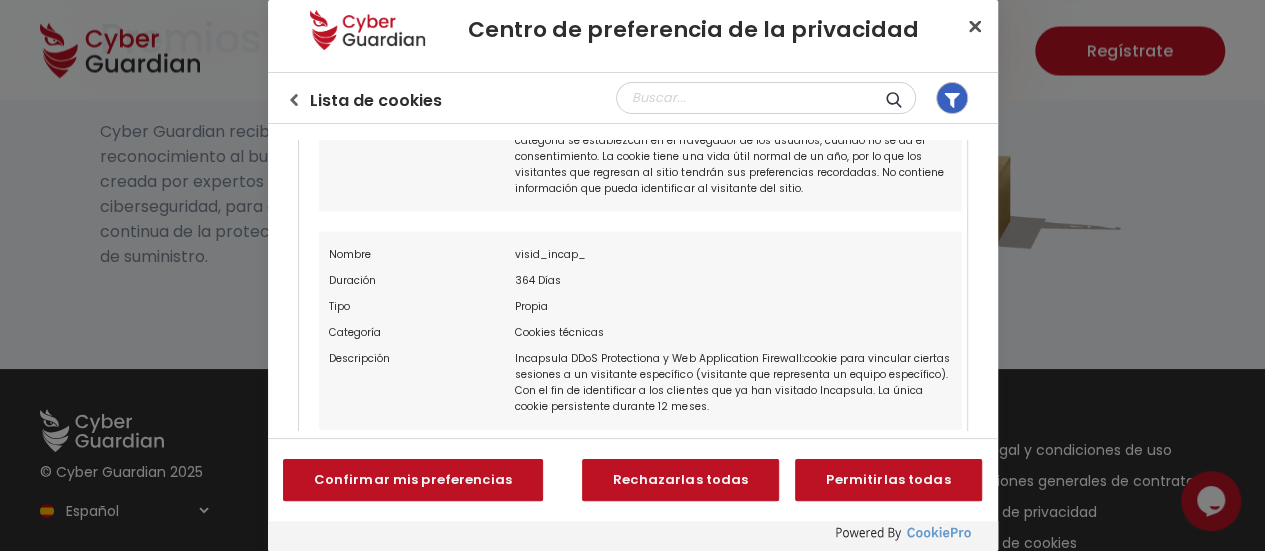scroll, scrollTop: 2230, scrollLeft: 0, axis: vertical 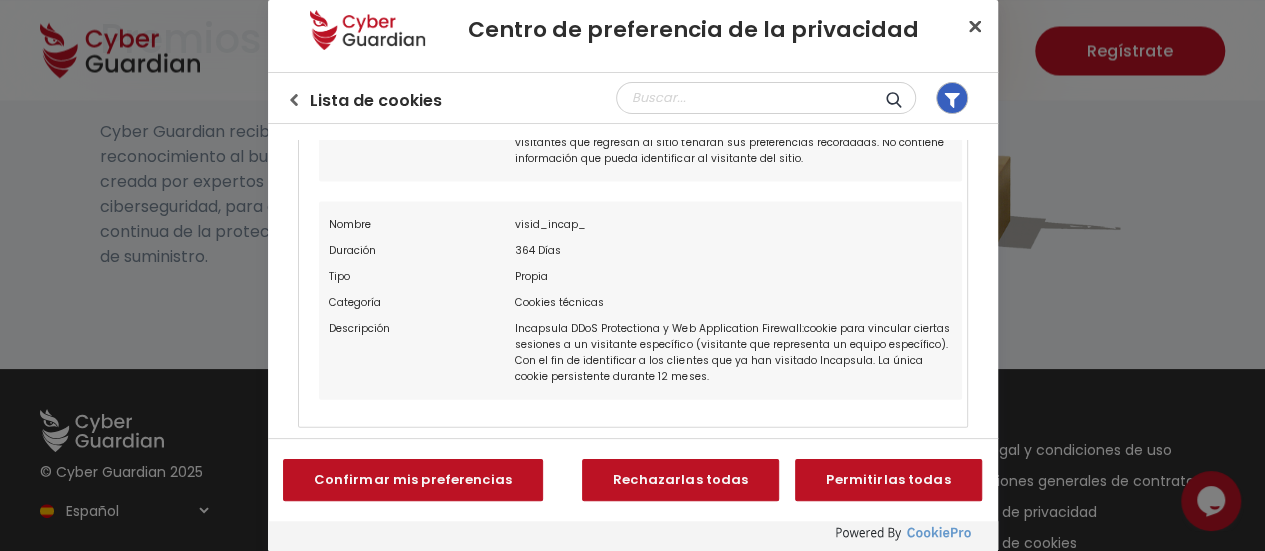 click at bounding box center [633, 468] 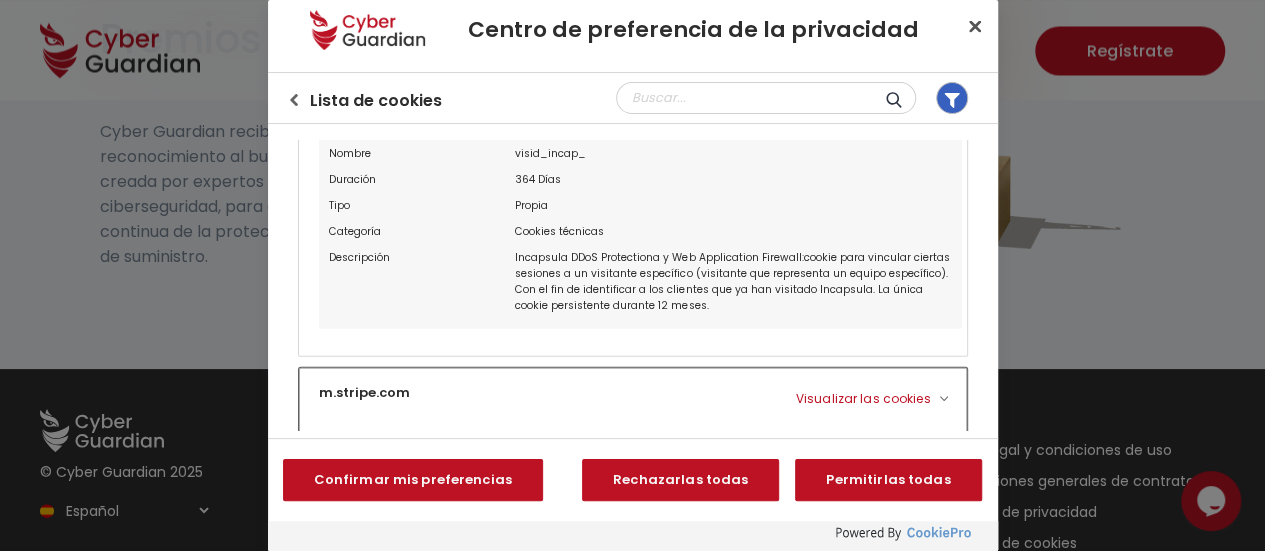 scroll, scrollTop: 2418, scrollLeft: 0, axis: vertical 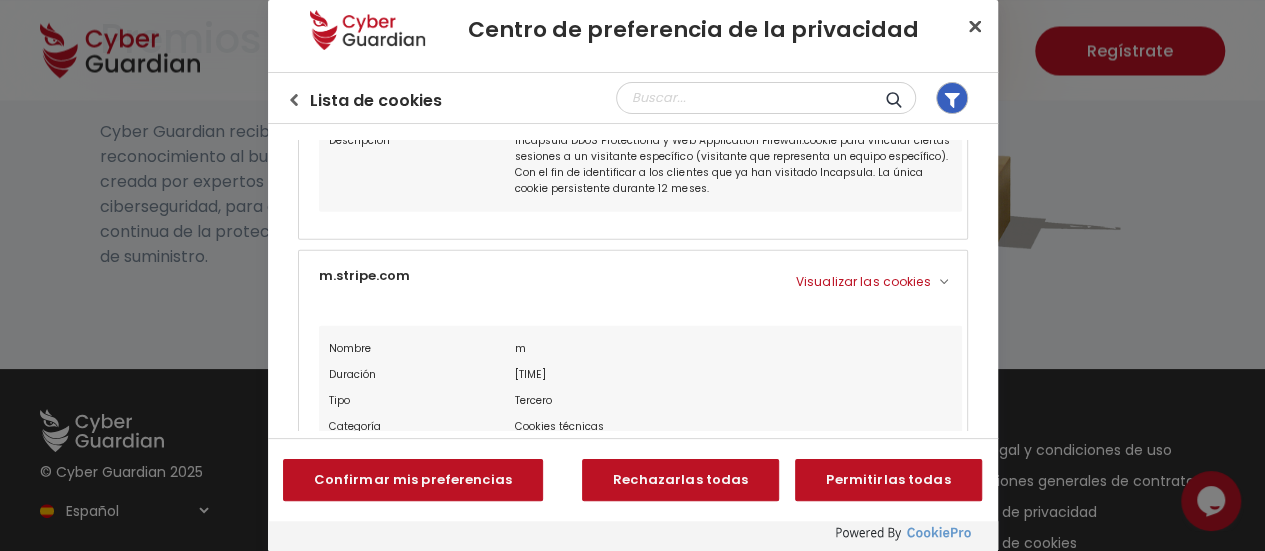click on "[TIME]" at bounding box center [733, 375] 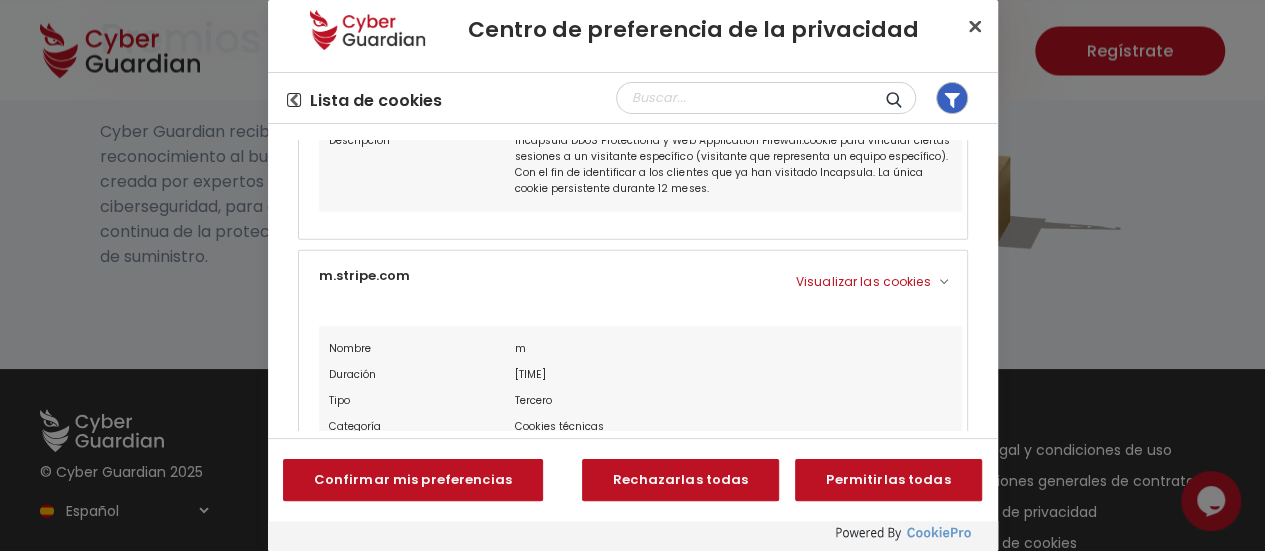 click on "Volver al centro de preferencias" 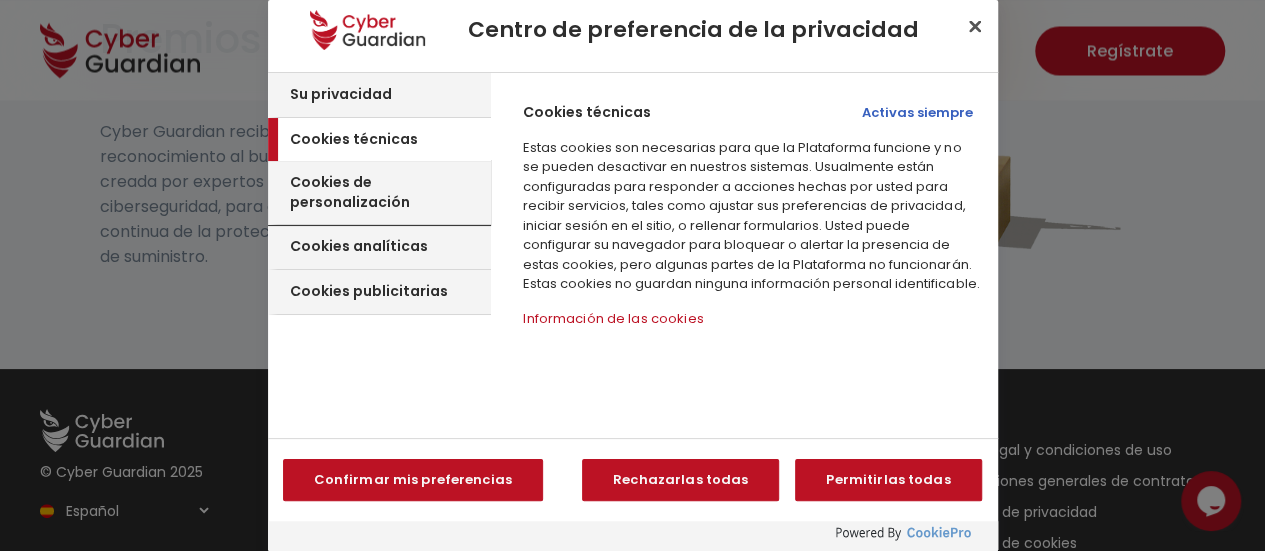 click on "Cookies de personalización" at bounding box center (388, 192) 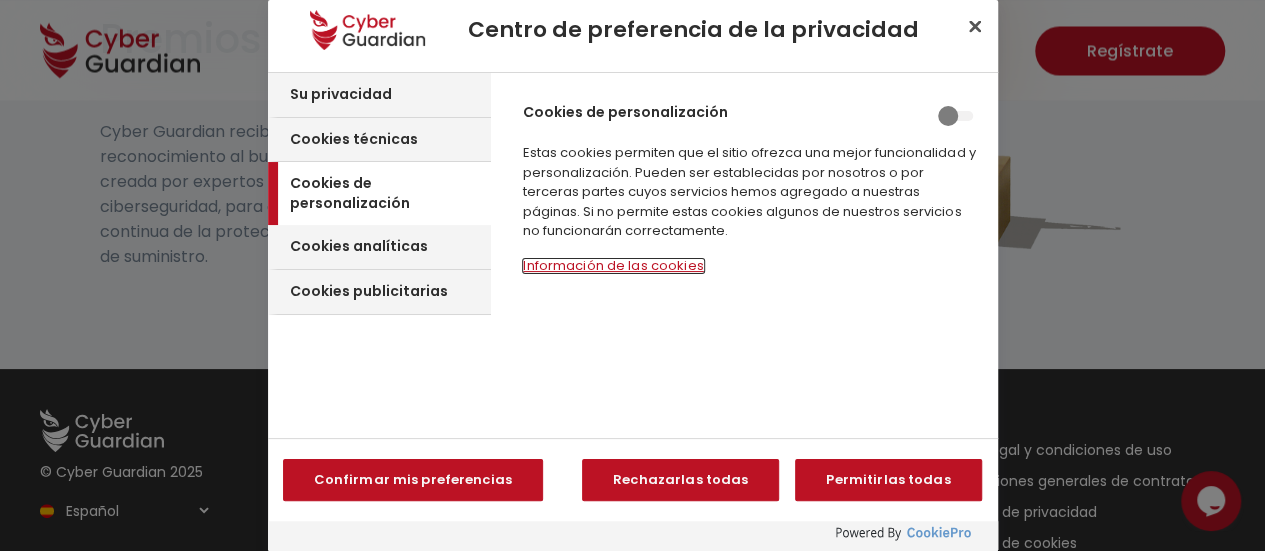 click on "Información de las cookies‎" at bounding box center [613, 266] 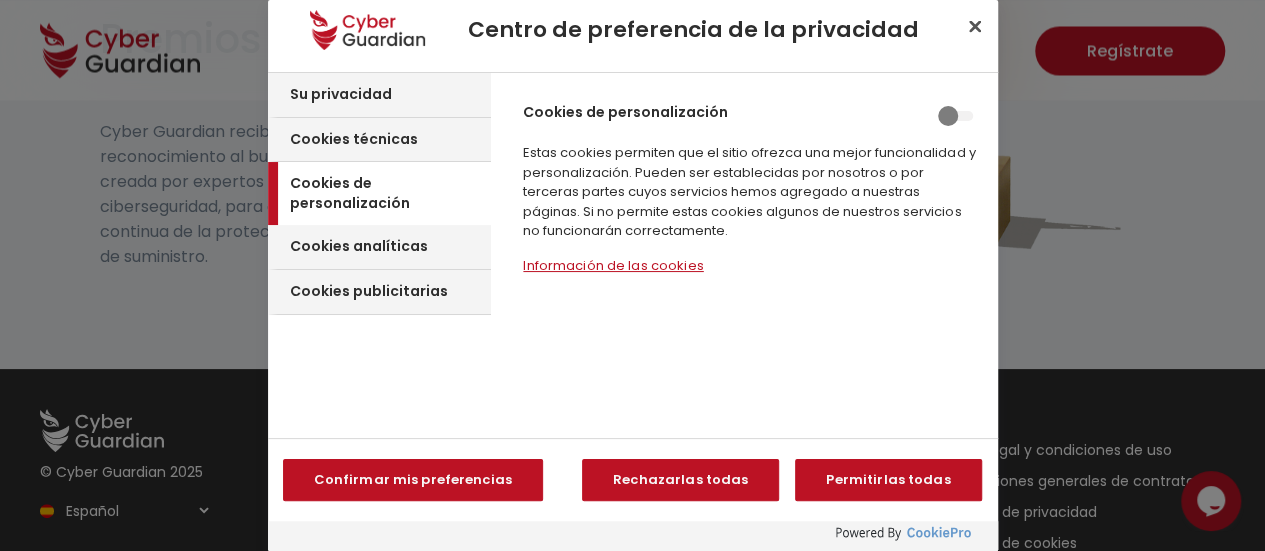 scroll, scrollTop: 0, scrollLeft: 0, axis: both 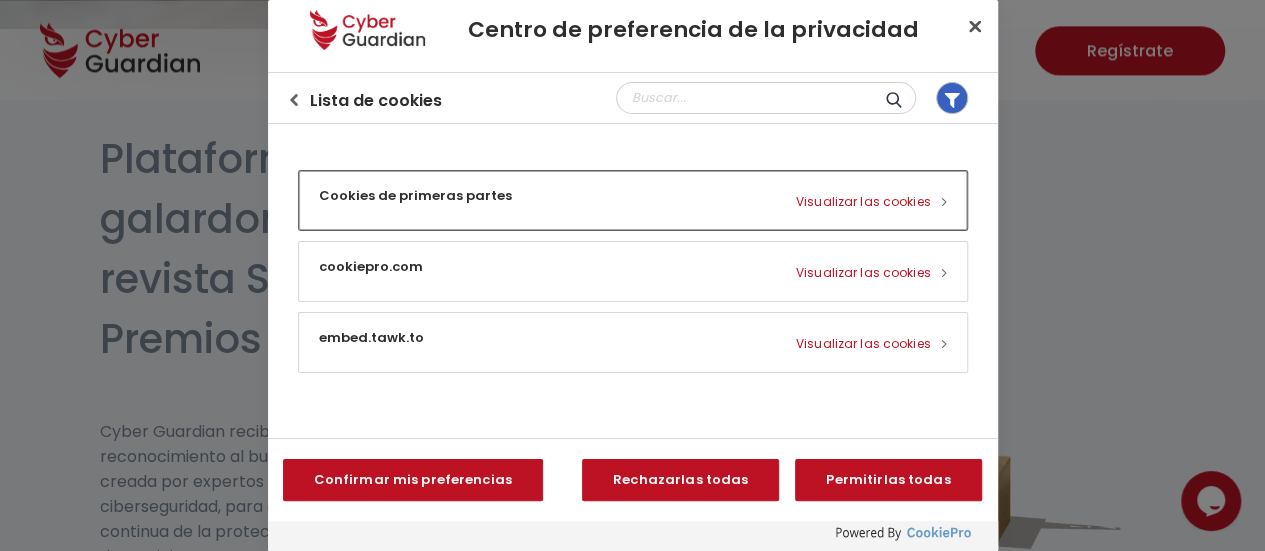 click at bounding box center (633, 200) 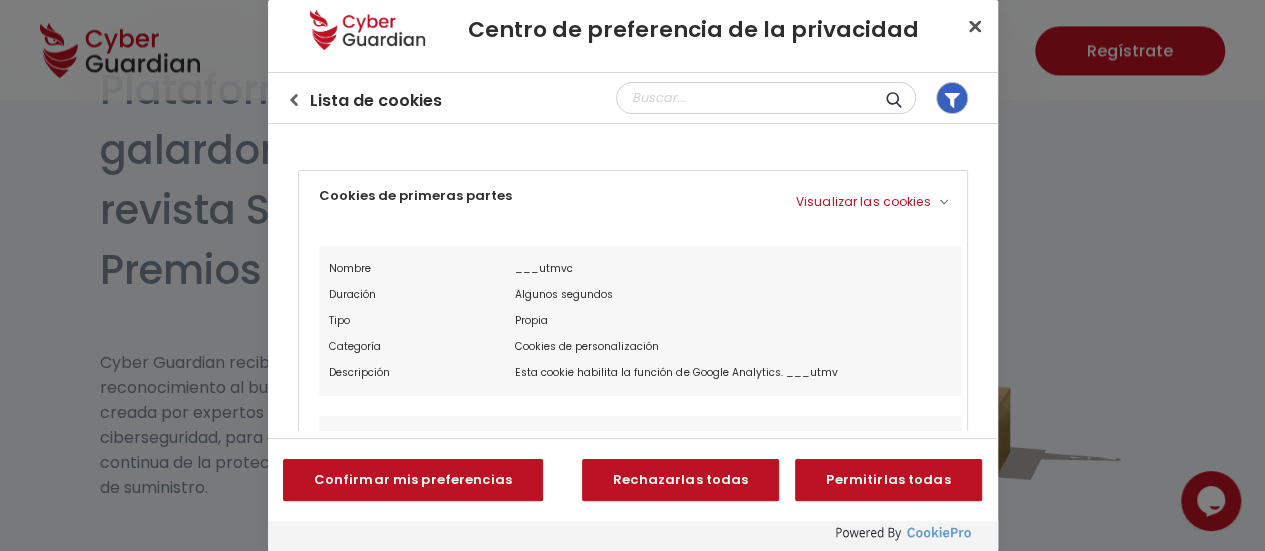 scroll, scrollTop: 5313, scrollLeft: 0, axis: vertical 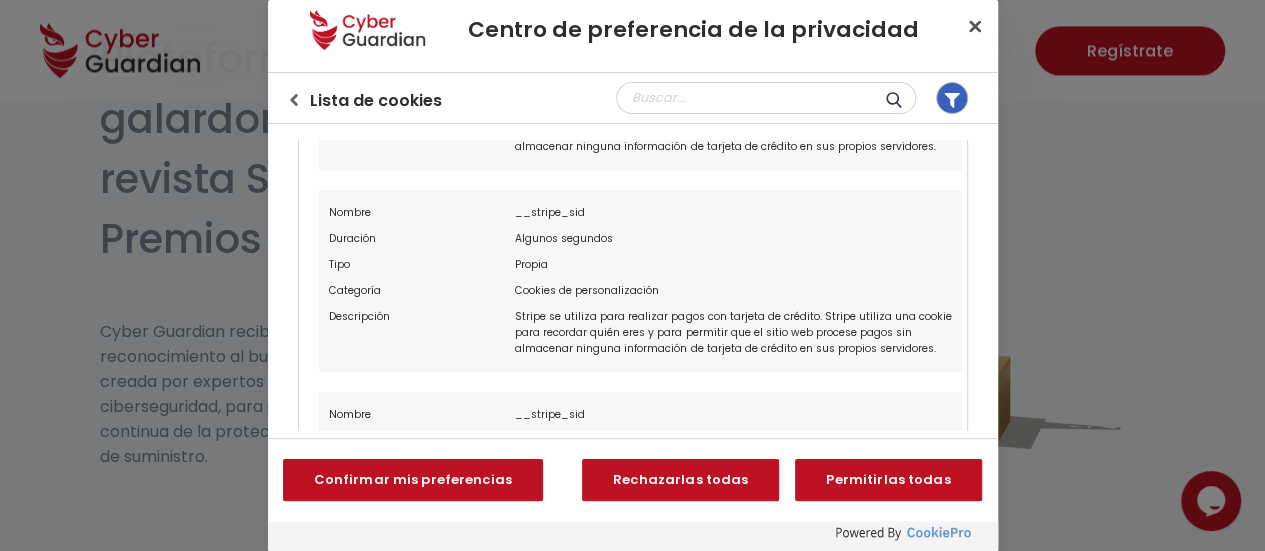 click on "Stripe se utiliza para realizar pagos con tarjeta de crédito. Stripe utiliza una cookie para recordar quién eres y para permitir que el sitio web procese pagos sin almacenar ninguna información de tarjeta de crédito en sus propios servidores." at bounding box center [733, 333] 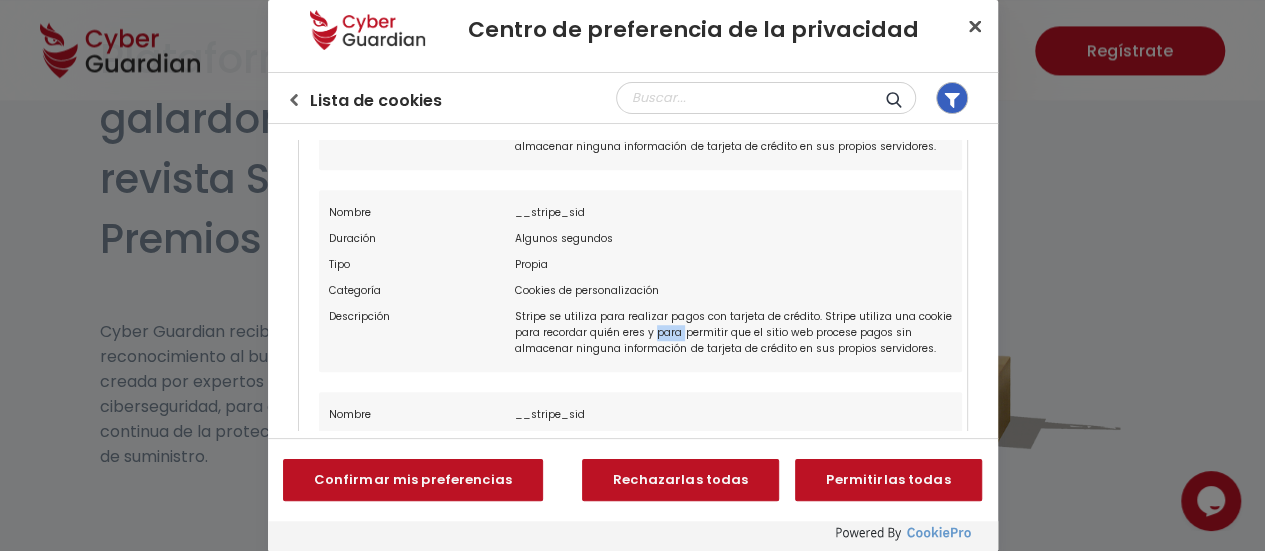 click on "Stripe se utiliza para realizar pagos con tarjeta de crédito. Stripe utiliza una cookie para recordar quién eres y para permitir que el sitio web procese pagos sin almacenar ninguna información de tarjeta de crédito en sus propios servidores." at bounding box center (733, 333) 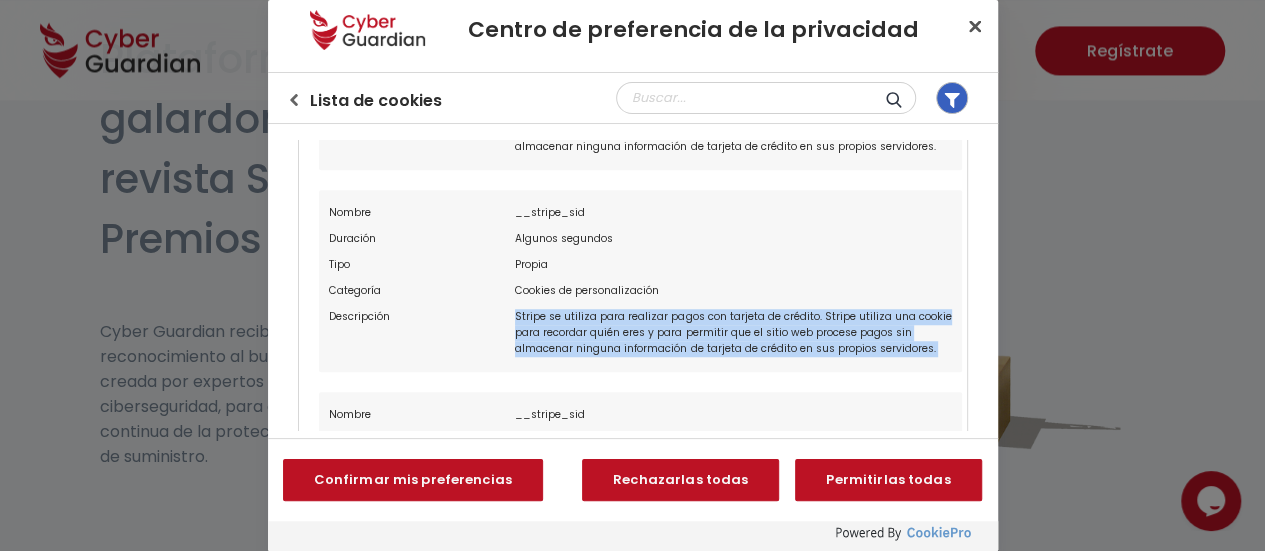 click on "Stripe se utiliza para realizar pagos con tarjeta de crédito. Stripe utiliza una cookie para recordar quién eres y para permitir que el sitio web procese pagos sin almacenar ninguna información de tarjeta de crédito en sus propios servidores." at bounding box center [733, 333] 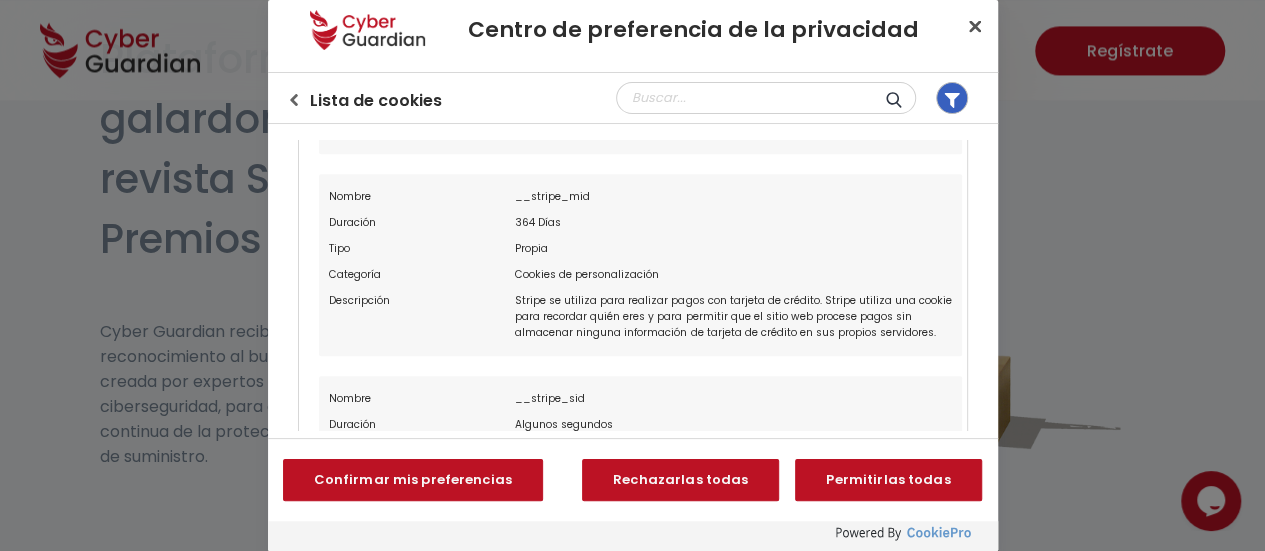 scroll, scrollTop: 600, scrollLeft: 0, axis: vertical 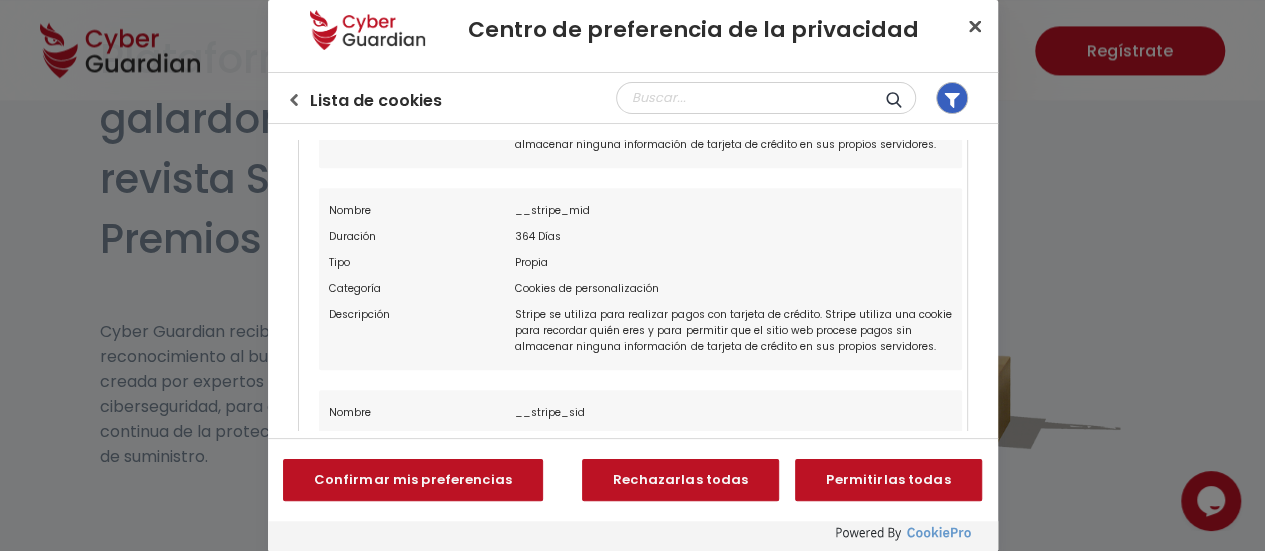 click on "__stripe_mid" at bounding box center [733, 211] 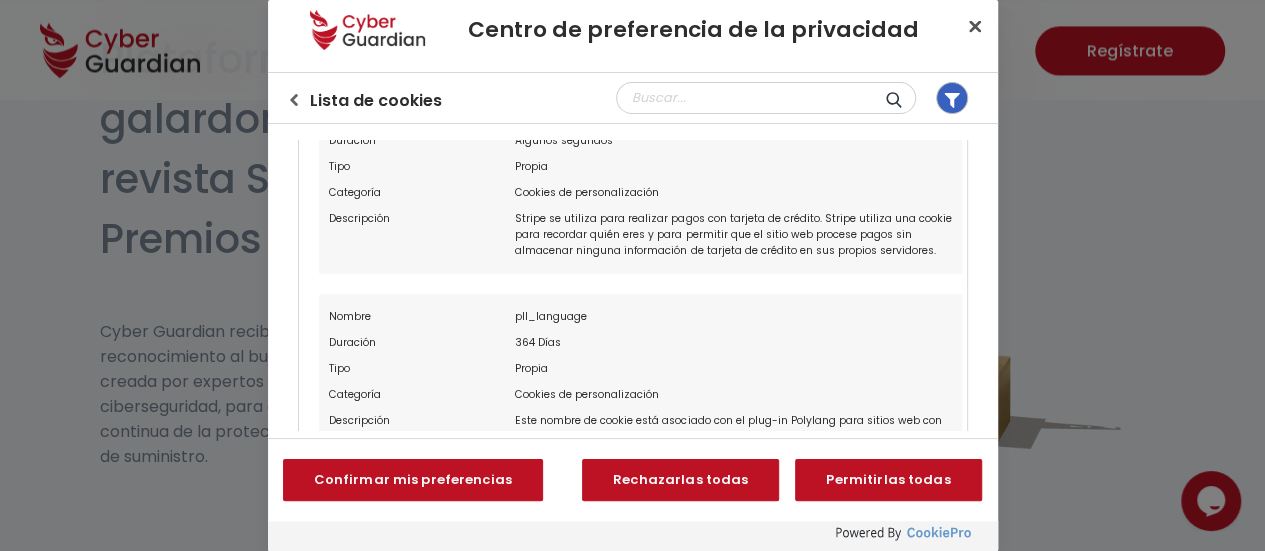 scroll, scrollTop: 1200, scrollLeft: 0, axis: vertical 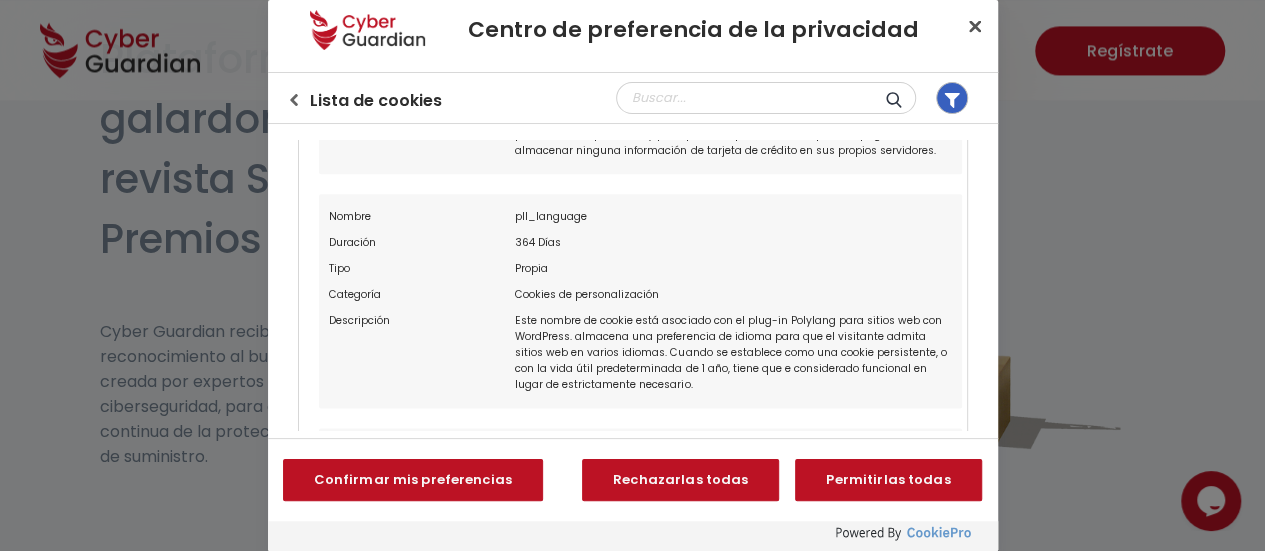 click on "Este nombre de cookie está asociado con el plug-in Polylang para sitios web con WordPress. almacena una preferencia de idioma para que el visitante admita sitios web en varios idiomas. Cuando se establece como una cookie persistente, o con la vida útil predeterminada de 1 año, tiene que e considerado funcional en lugar de estrictamente necesario." at bounding box center (733, 353) 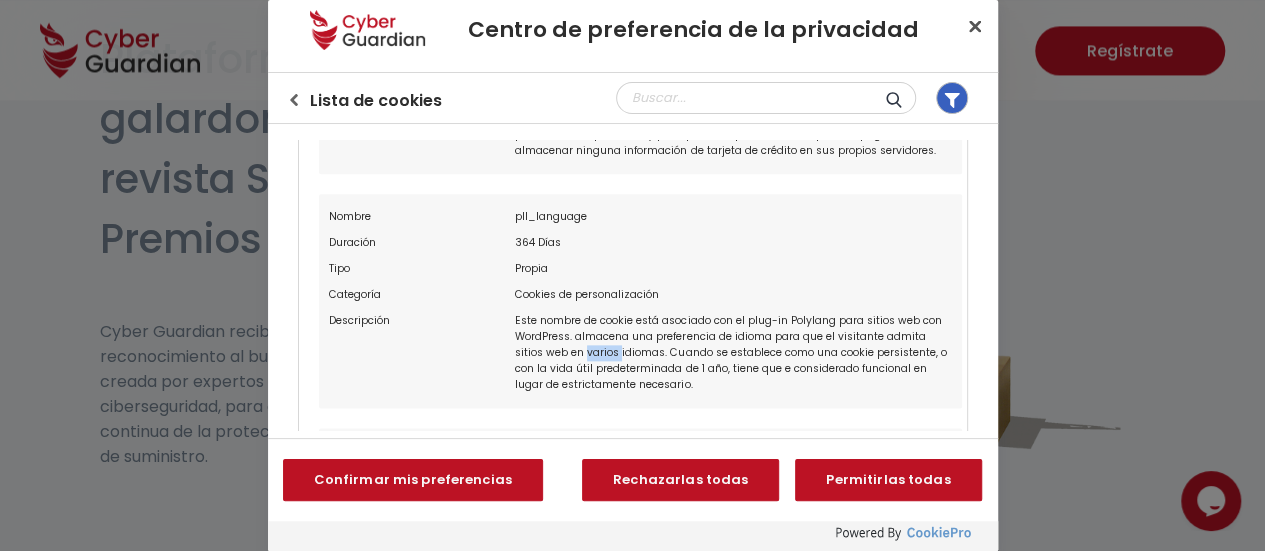 click on "Este nombre de cookie está asociado con el plug-in Polylang para sitios web con WordPress. almacena una preferencia de idioma para que el visitante admita sitios web en varios idiomas. Cuando se establece como una cookie persistente, o con la vida útil predeterminada de 1 año, tiene que e considerado funcional en lugar de estrictamente necesario." at bounding box center (733, 353) 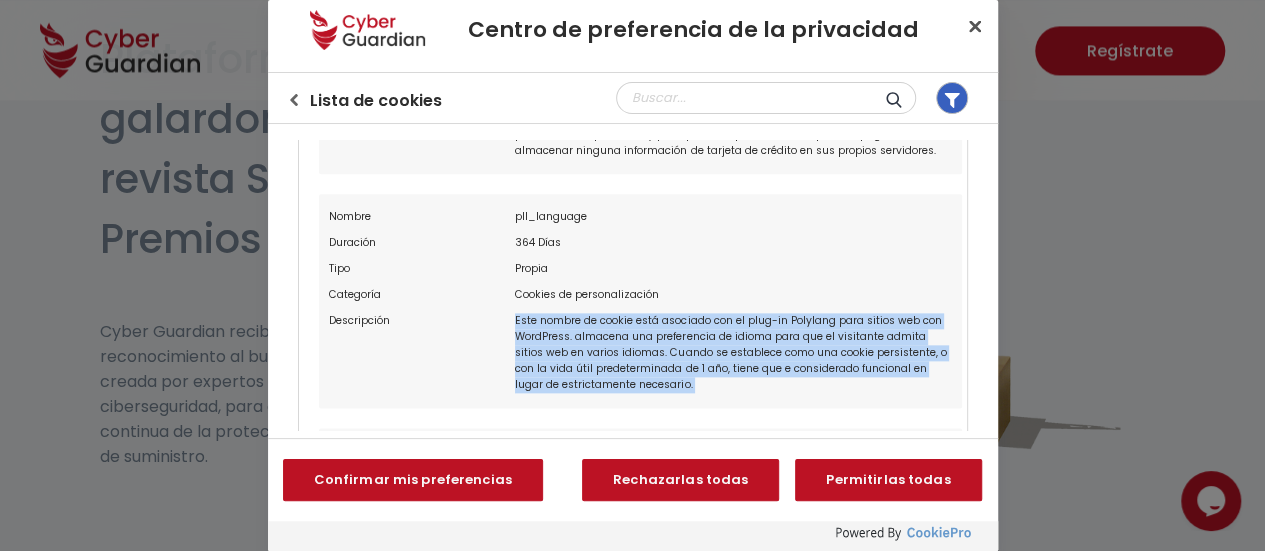 click on "Este nombre de cookie está asociado con el plug-in Polylang para sitios web con WordPress. almacena una preferencia de idioma para que el visitante admita sitios web en varios idiomas. Cuando se establece como una cookie persistente, o con la vida útil predeterminada de 1 año, tiene que e considerado funcional en lugar de estrictamente necesario." at bounding box center (733, 353) 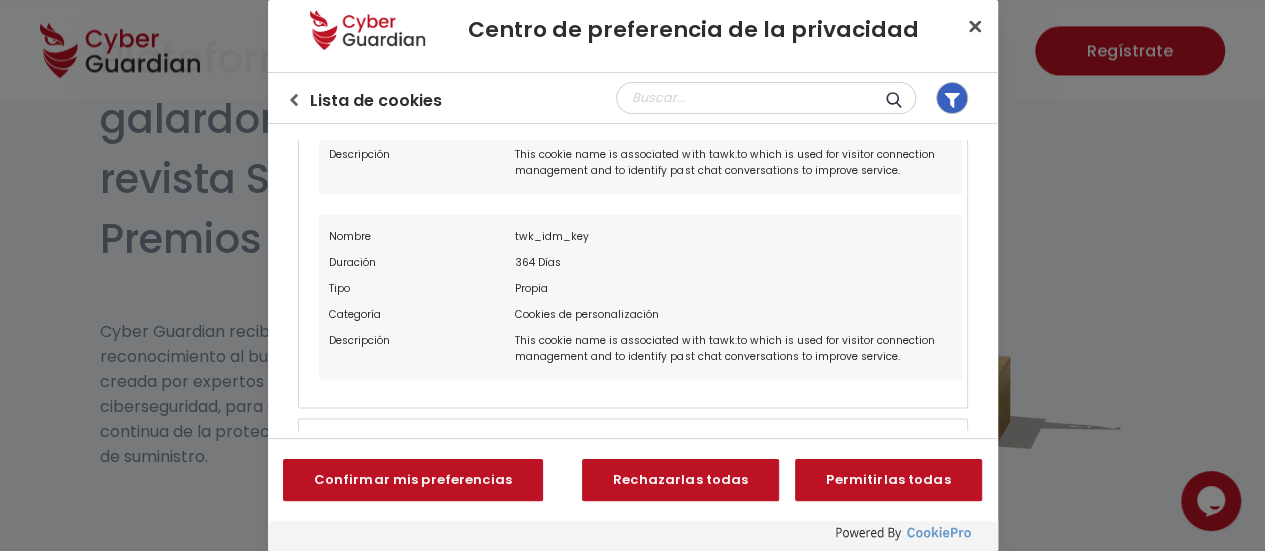 scroll, scrollTop: 1672, scrollLeft: 0, axis: vertical 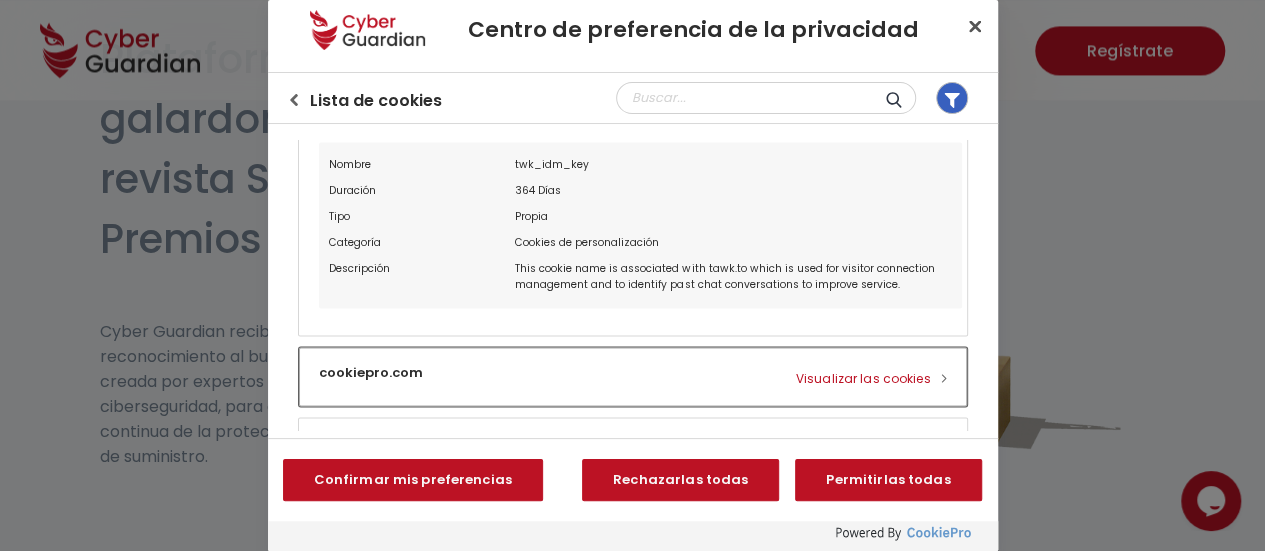 click at bounding box center [633, 376] 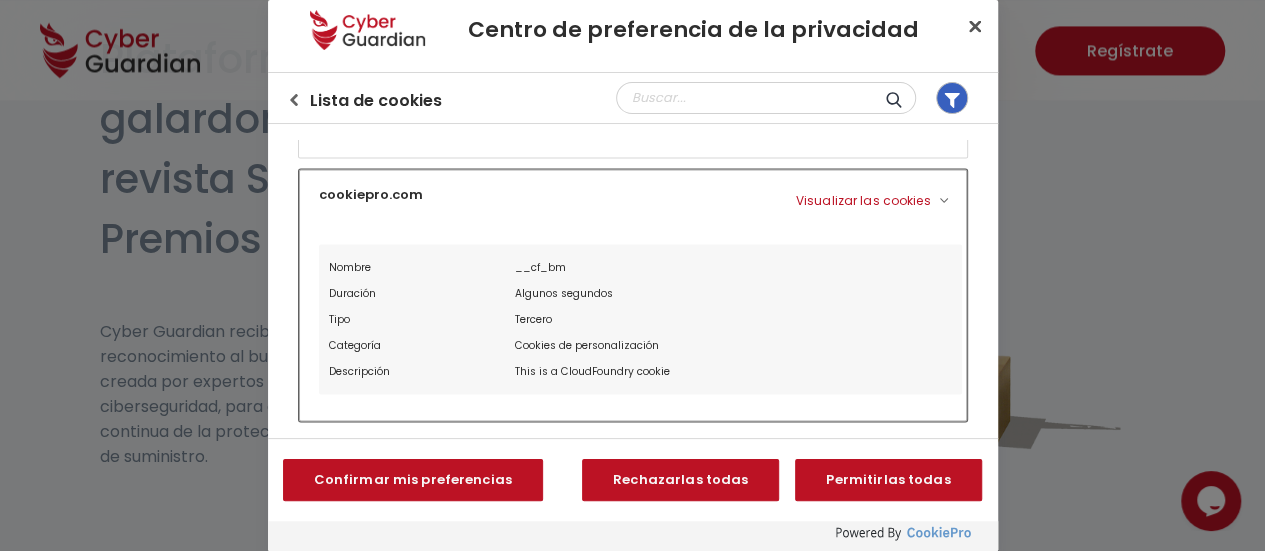 scroll, scrollTop: 1860, scrollLeft: 0, axis: vertical 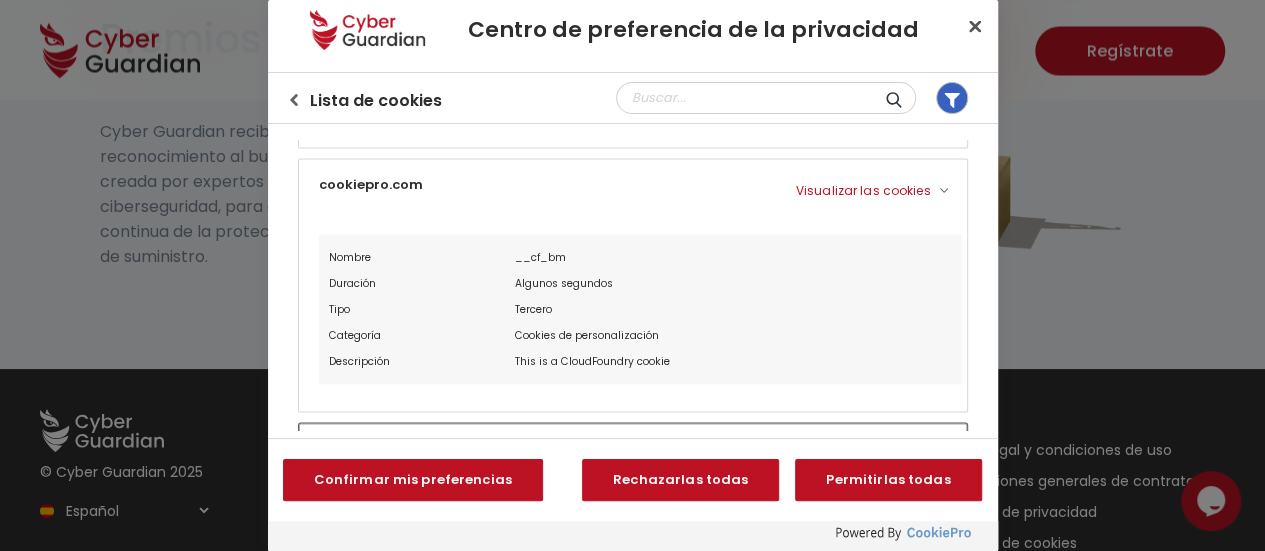 click at bounding box center [633, 452] 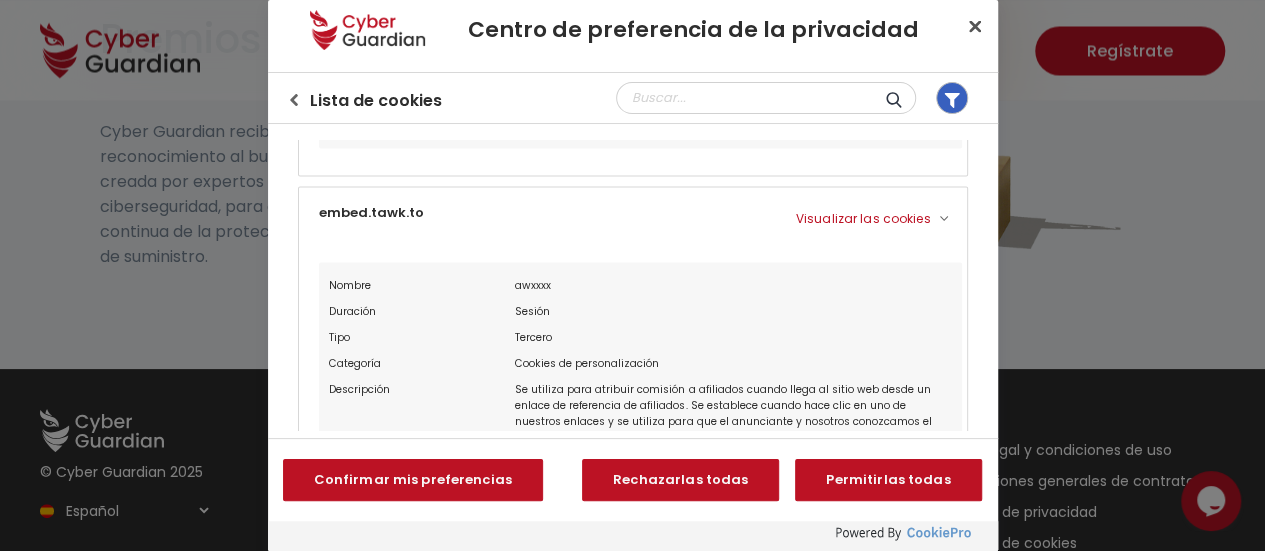 scroll, scrollTop: 1995, scrollLeft: 0, axis: vertical 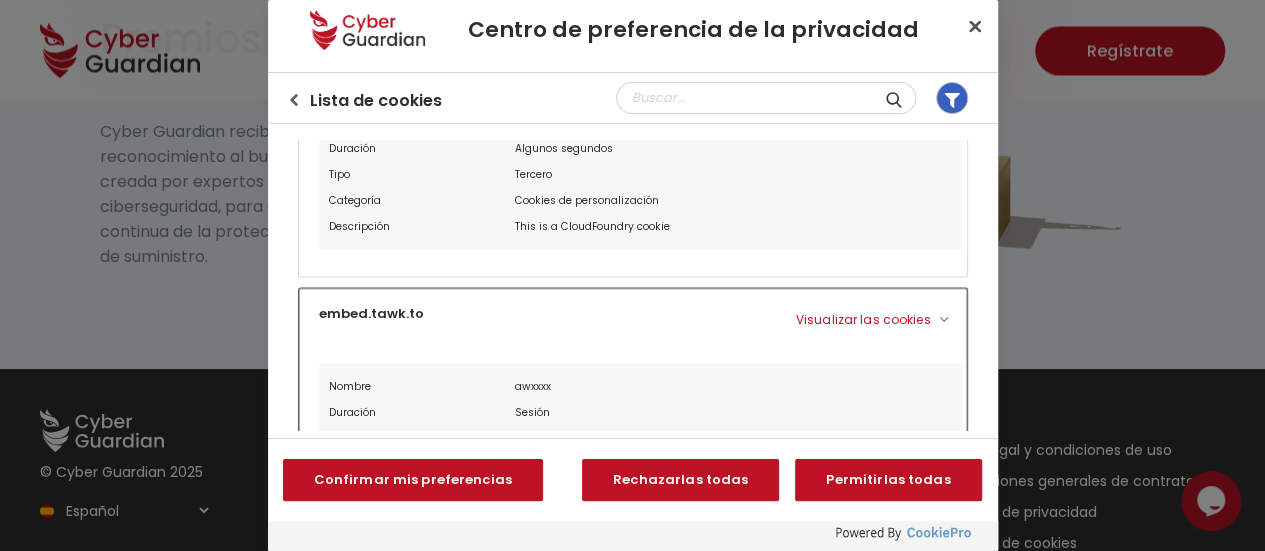 click at bounding box center (633, 438) 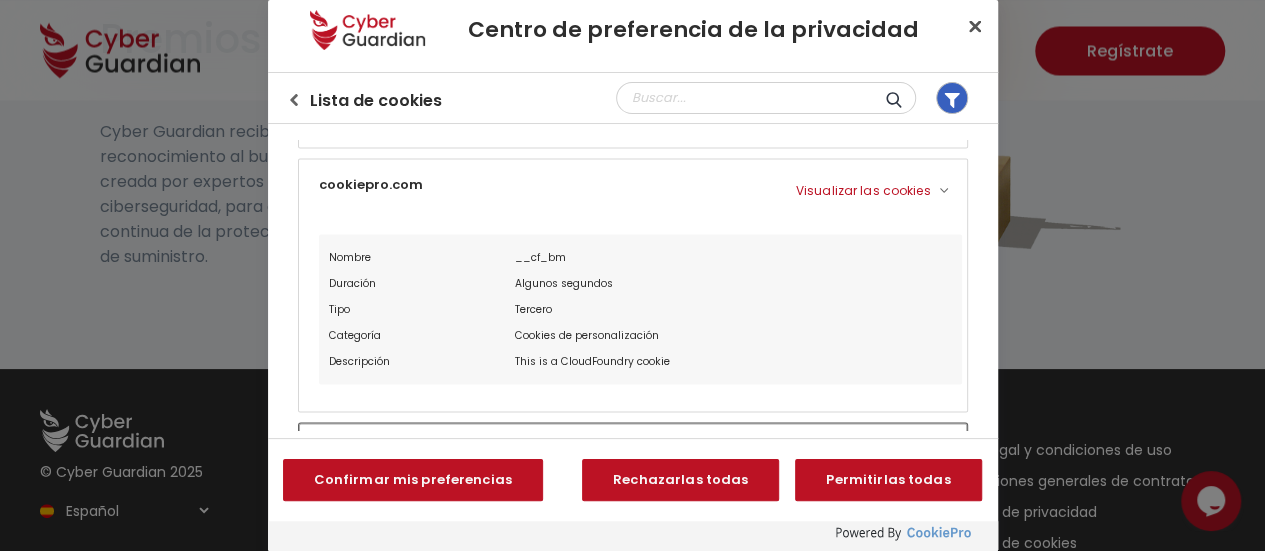 scroll, scrollTop: 1760, scrollLeft: 0, axis: vertical 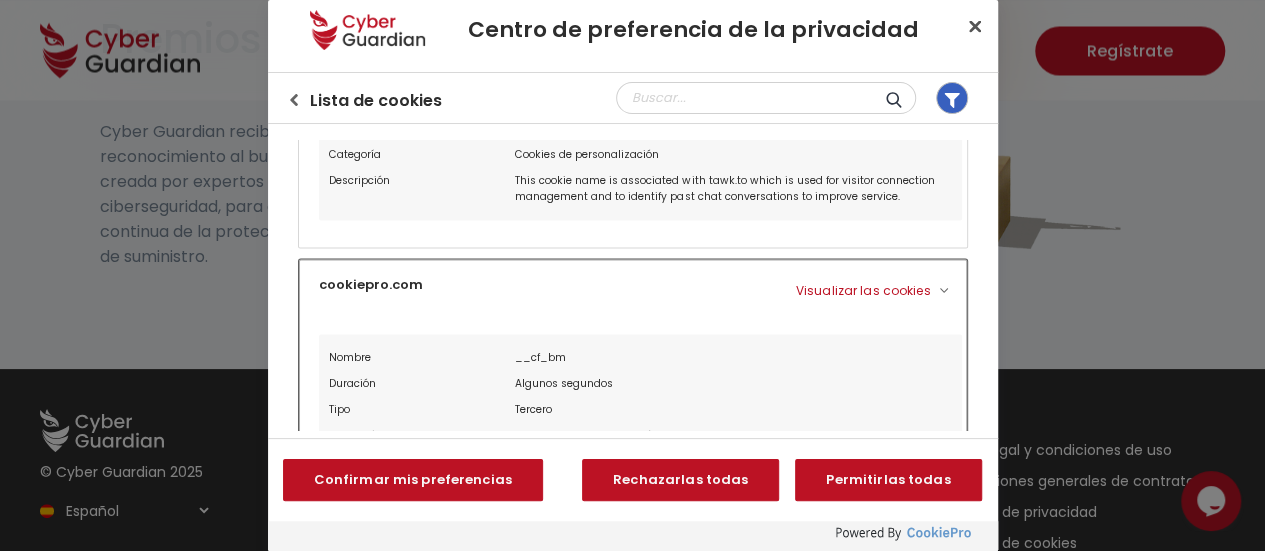 click at bounding box center [633, 385] 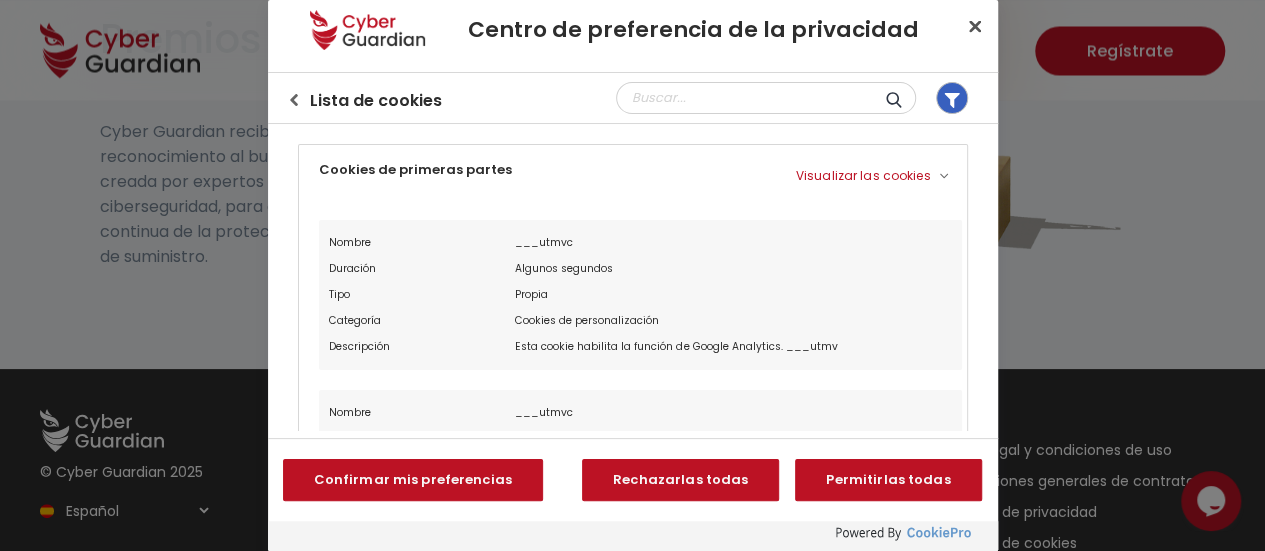 scroll, scrollTop: 0, scrollLeft: 0, axis: both 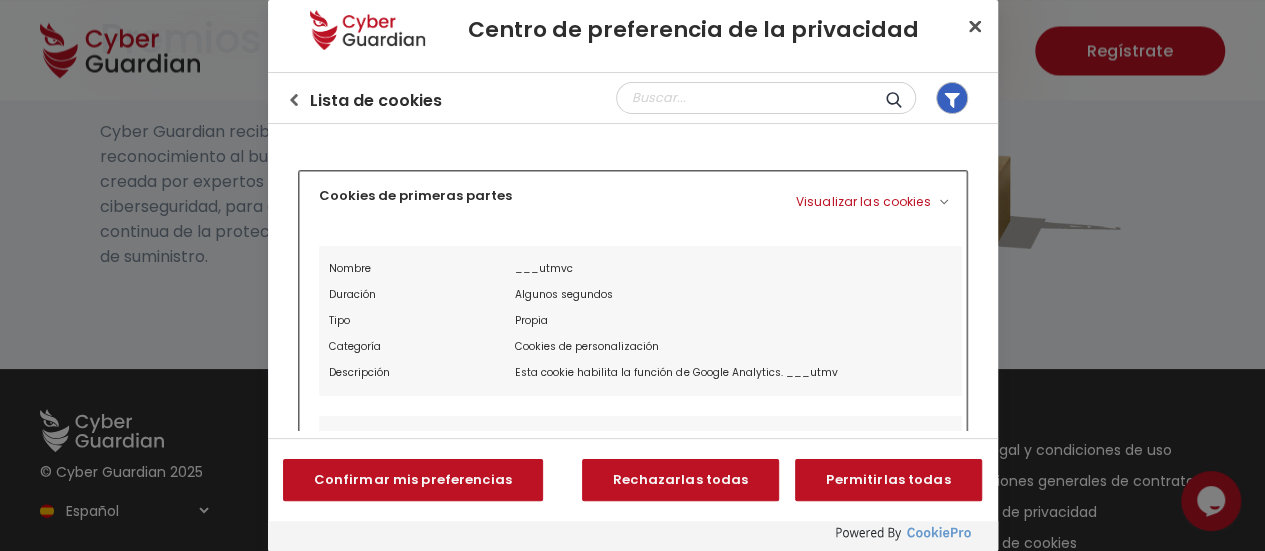 click at bounding box center (633, 1089) 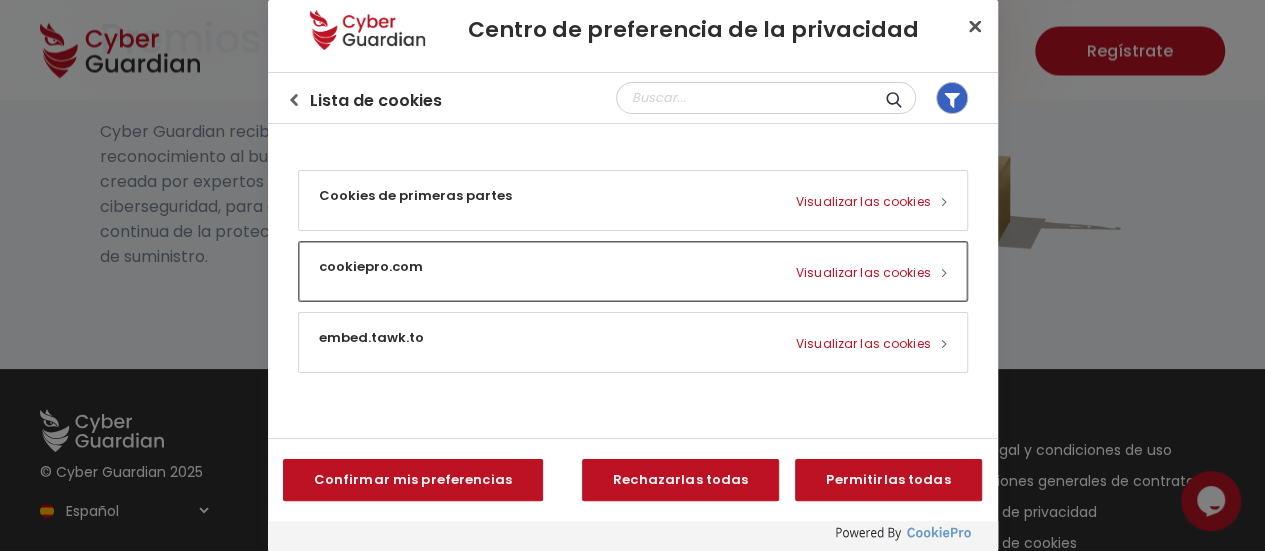click at bounding box center [633, 271] 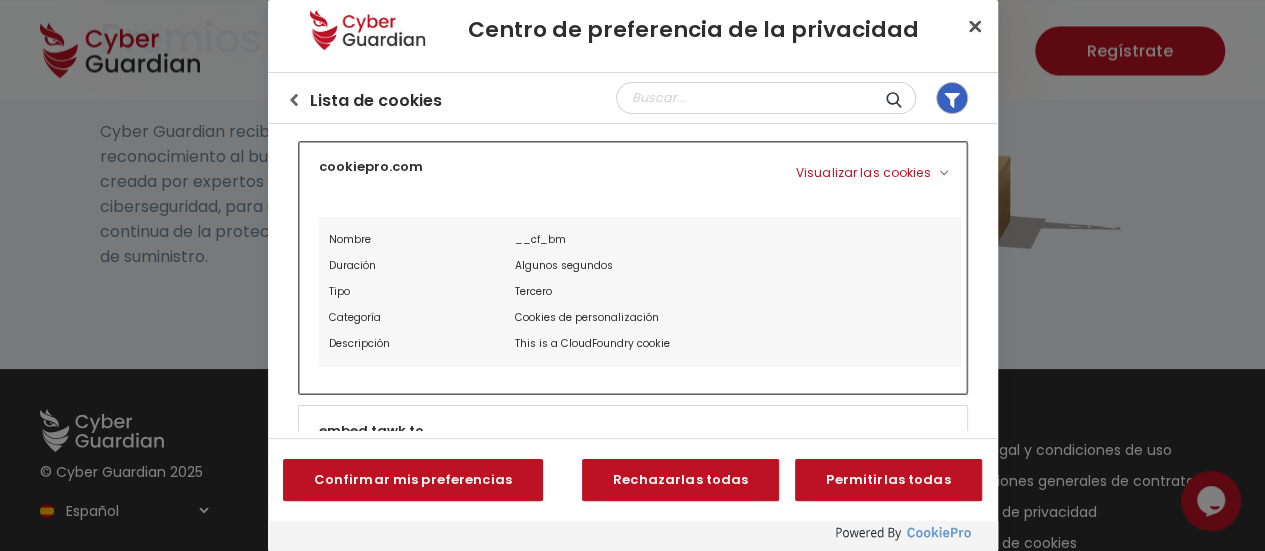 scroll, scrollTop: 124, scrollLeft: 0, axis: vertical 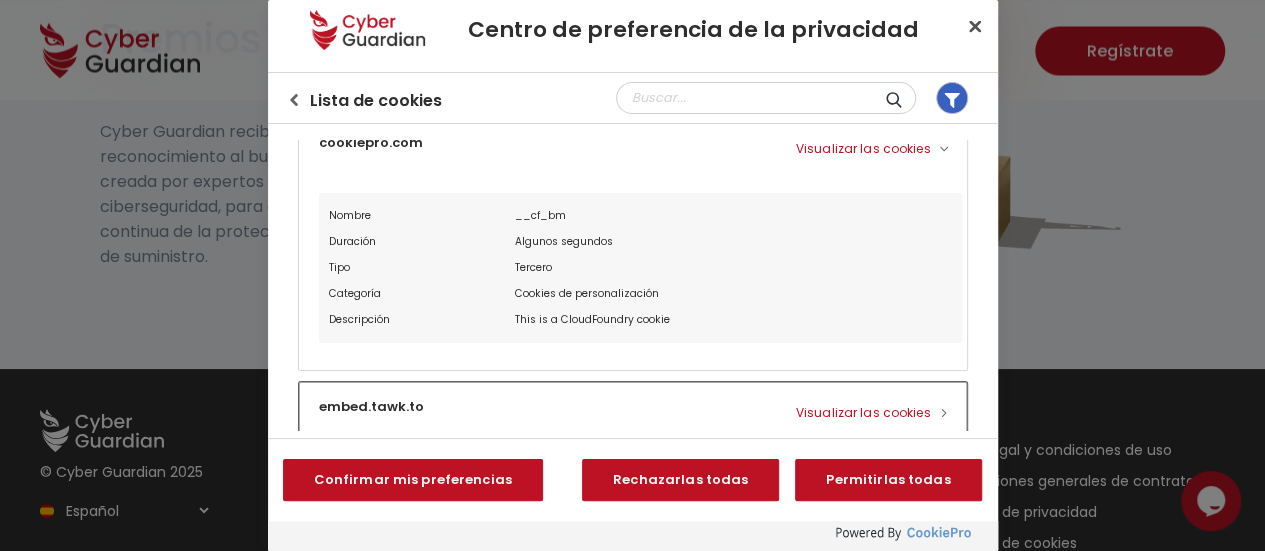 click at bounding box center (633, 411) 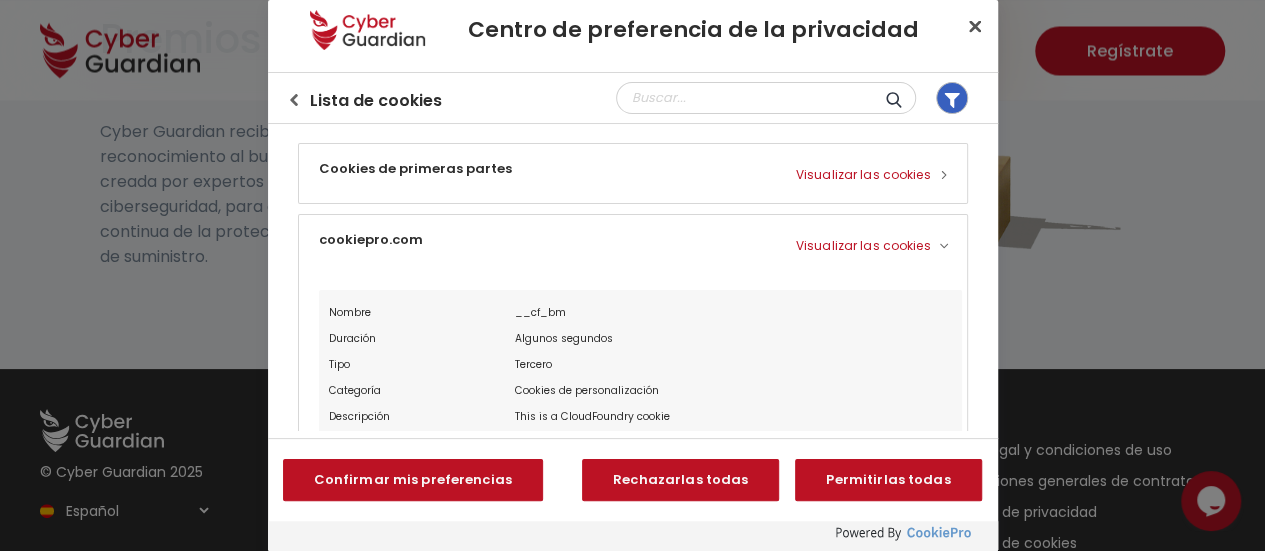 scroll, scrollTop: 0, scrollLeft: 0, axis: both 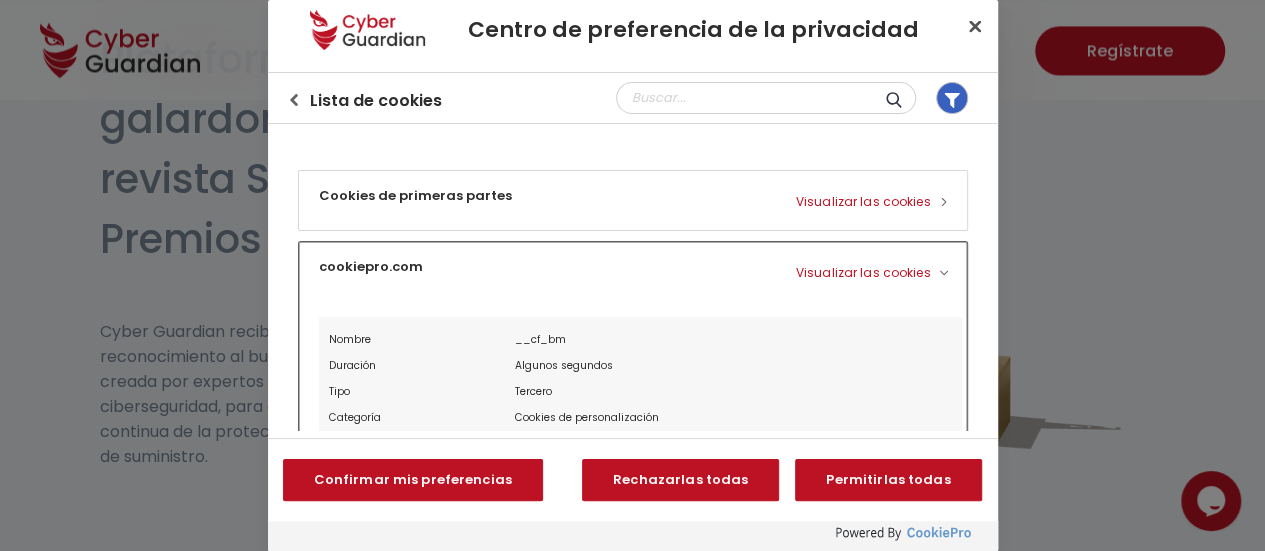click at bounding box center (633, 368) 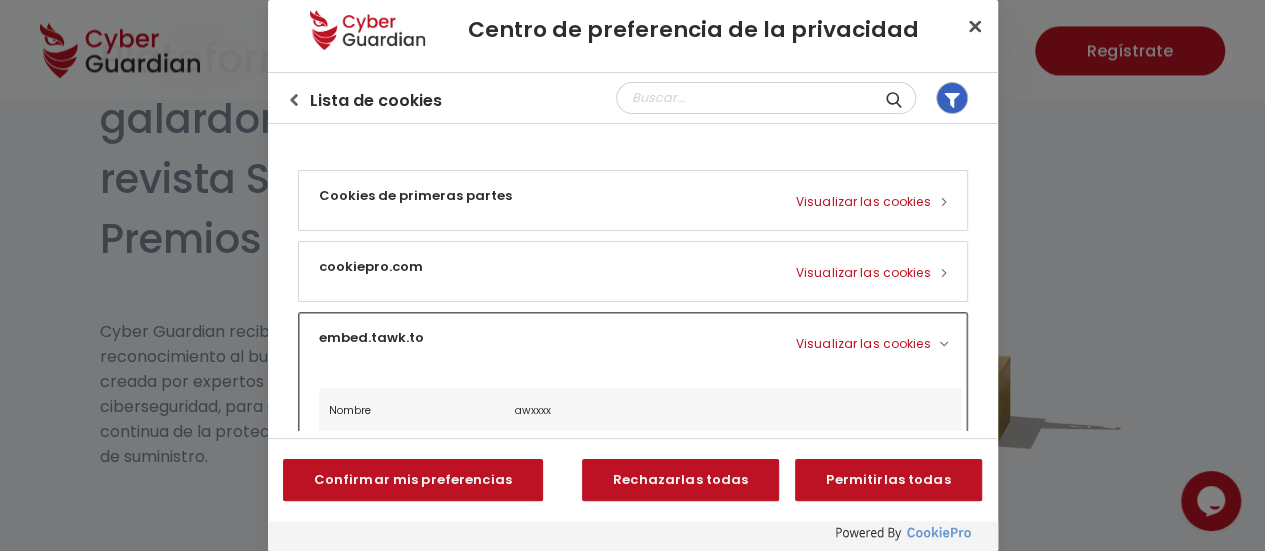 click at bounding box center (633, 463) 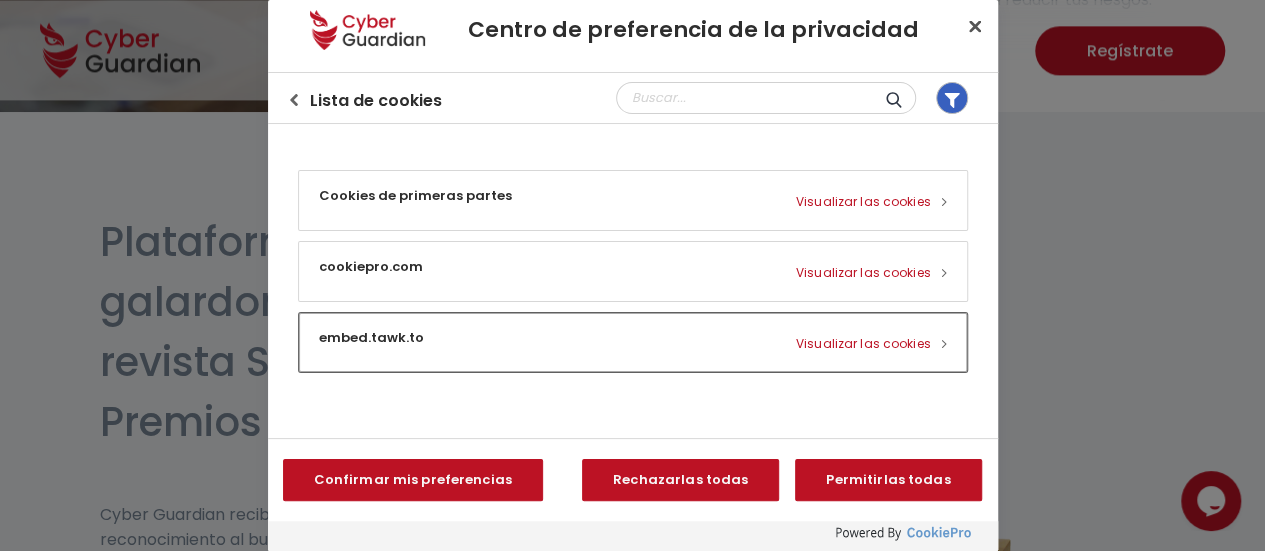 scroll, scrollTop: 5113, scrollLeft: 0, axis: vertical 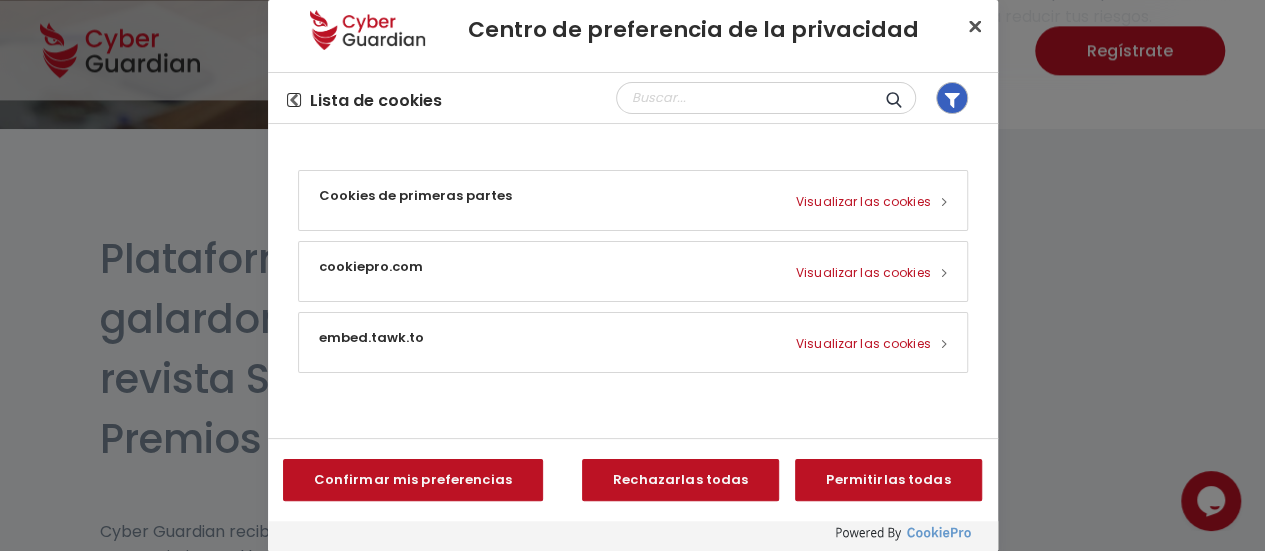 click 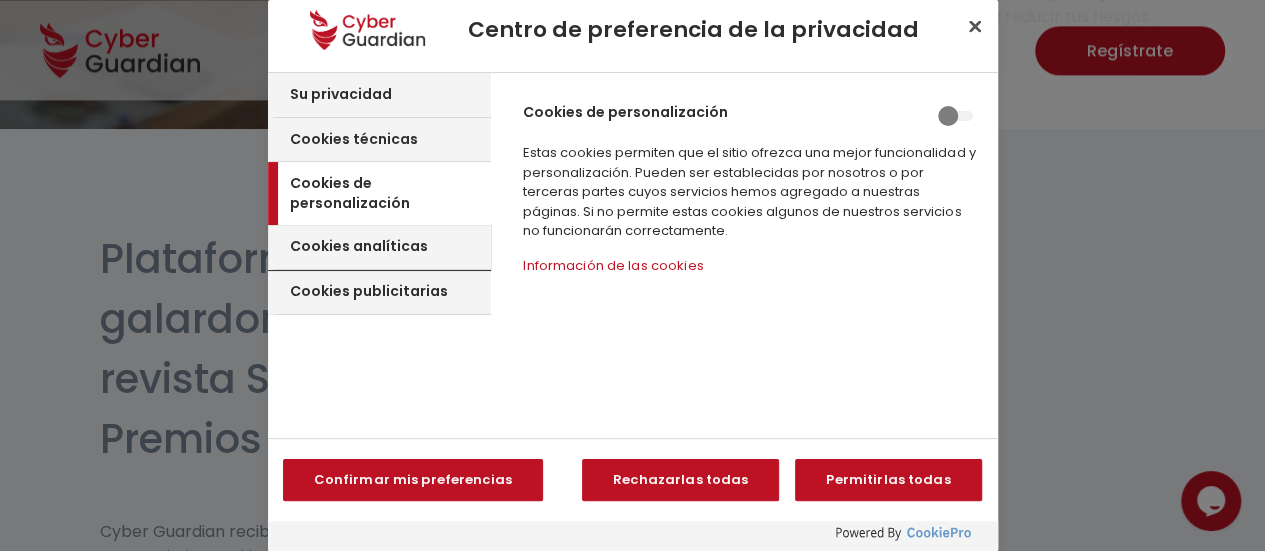 click on "Cookies analíticas" at bounding box center [359, 247] 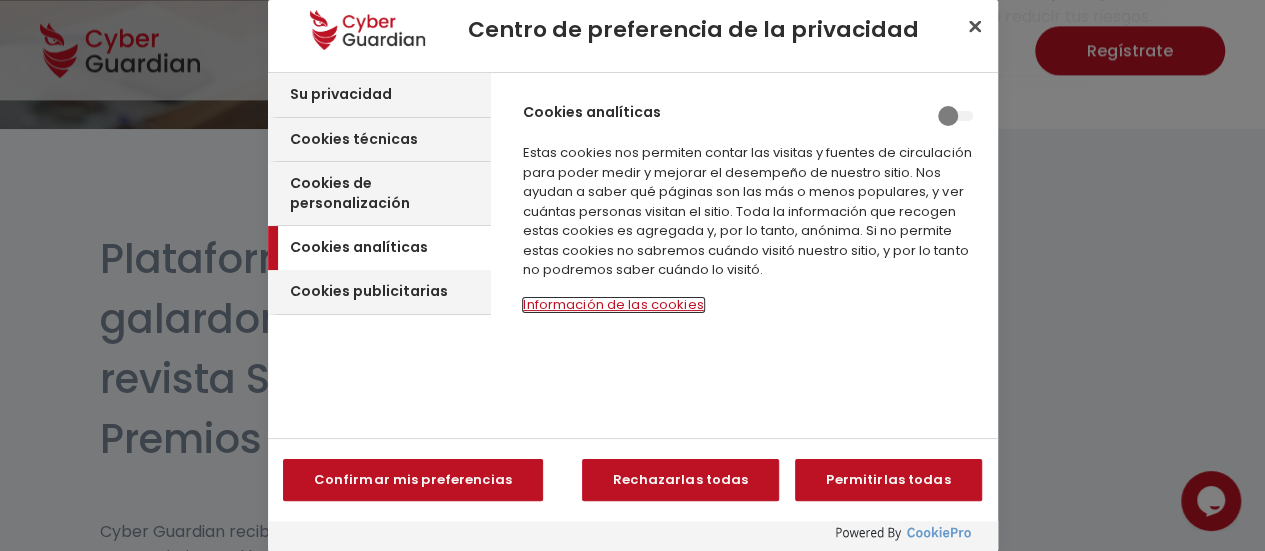 click on "Información de las cookies‎" at bounding box center (613, 305) 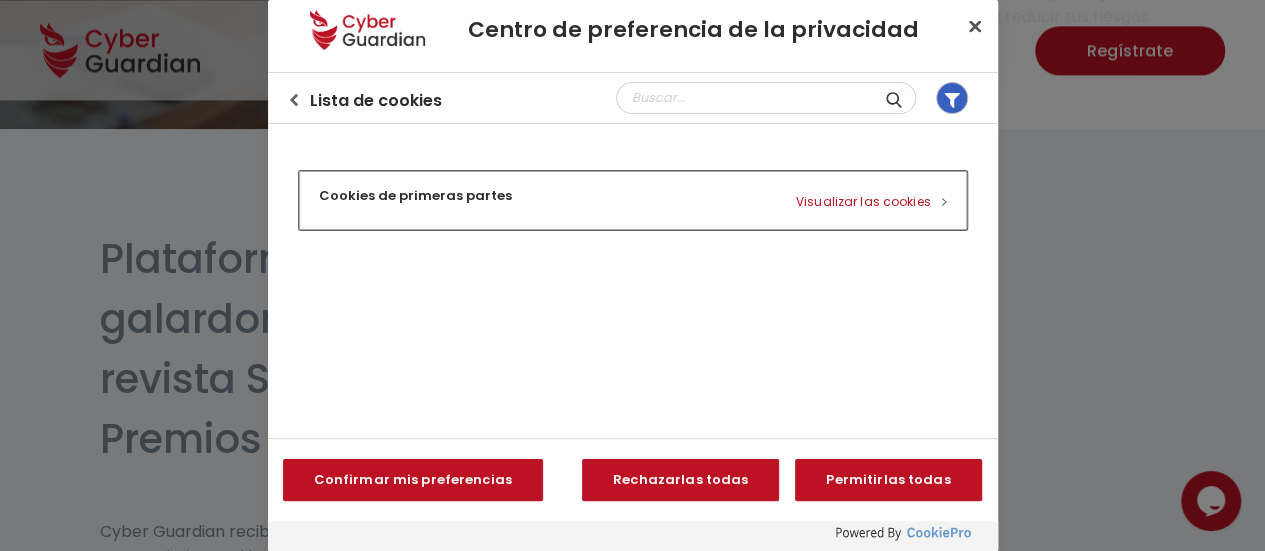click at bounding box center (633, 200) 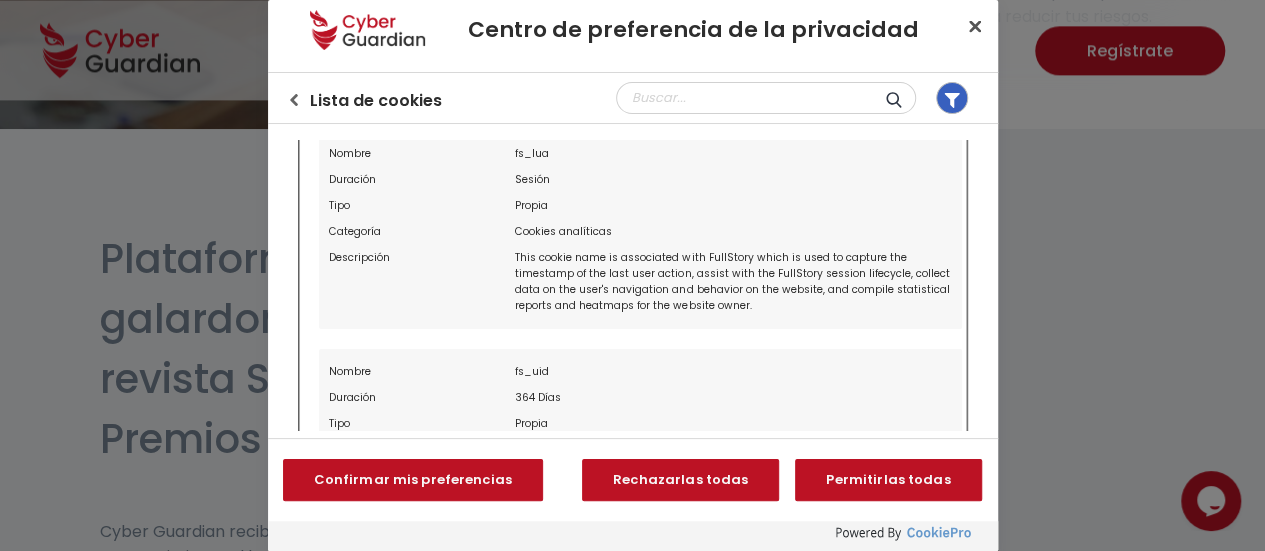 scroll, scrollTop: 3648, scrollLeft: 0, axis: vertical 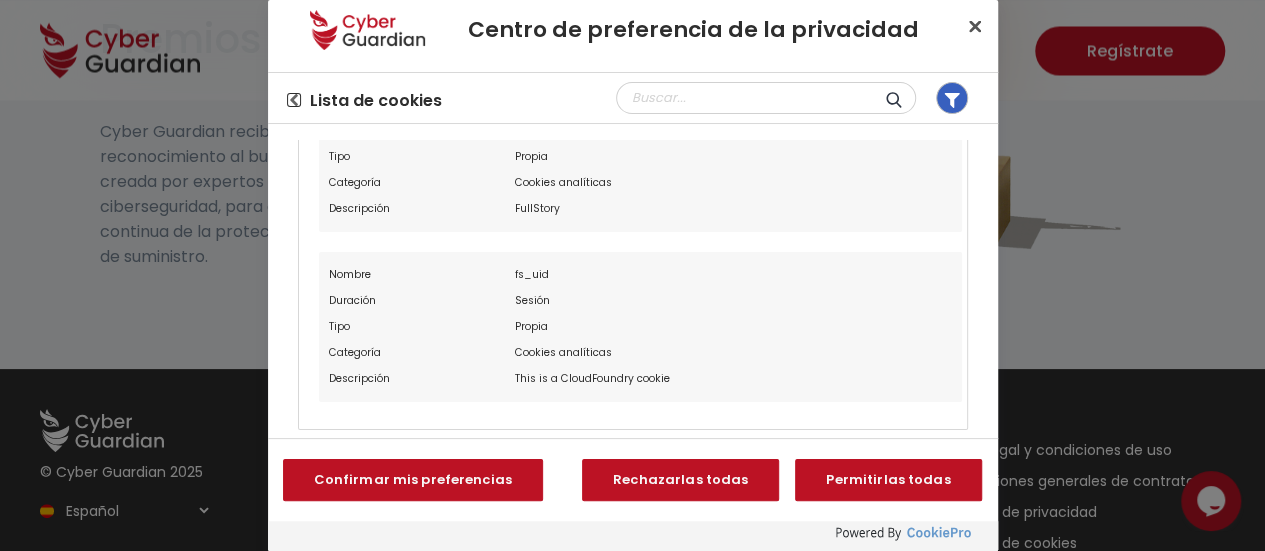 drag, startPoint x: 291, startPoint y: 103, endPoint x: 304, endPoint y: 101, distance: 13.152946 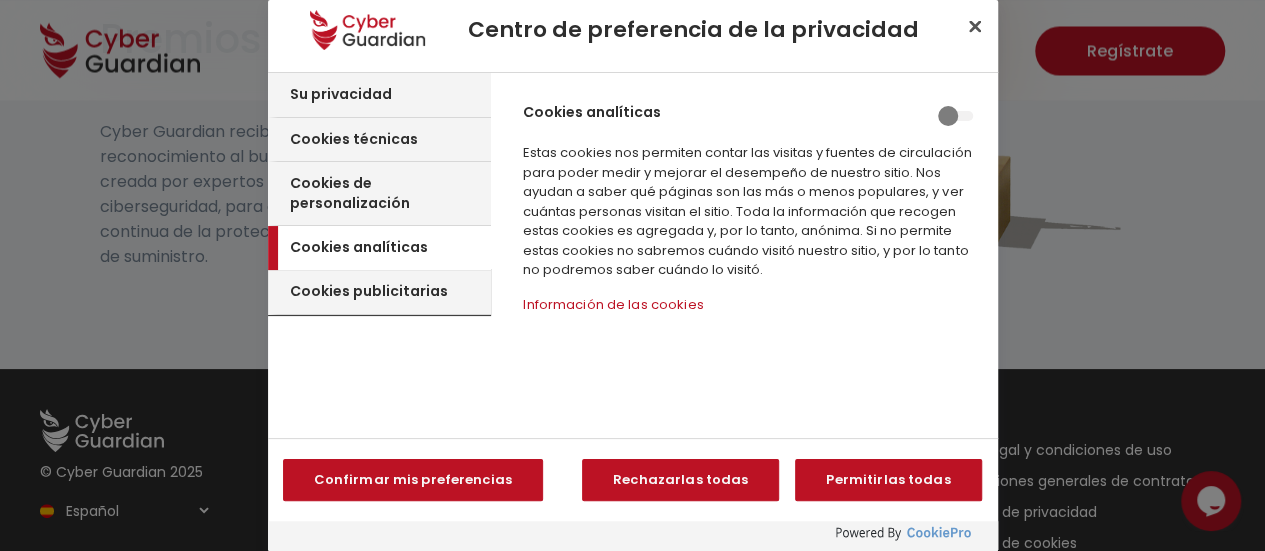 click on "Cookies publicitarias" at bounding box center [369, 292] 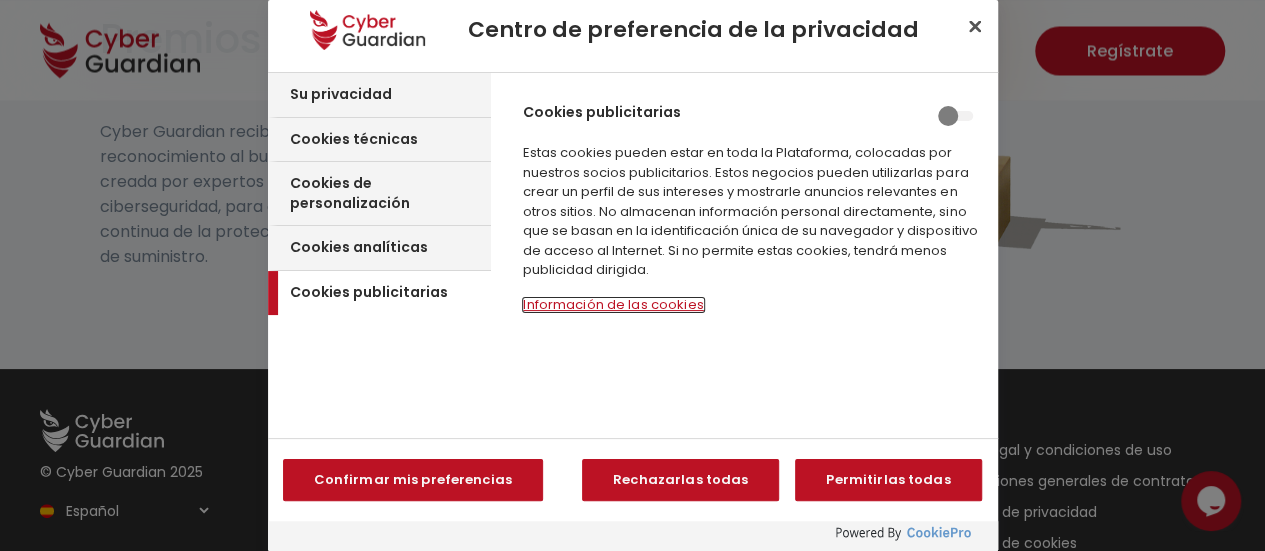 click on "Información de las cookies‎" at bounding box center (613, 305) 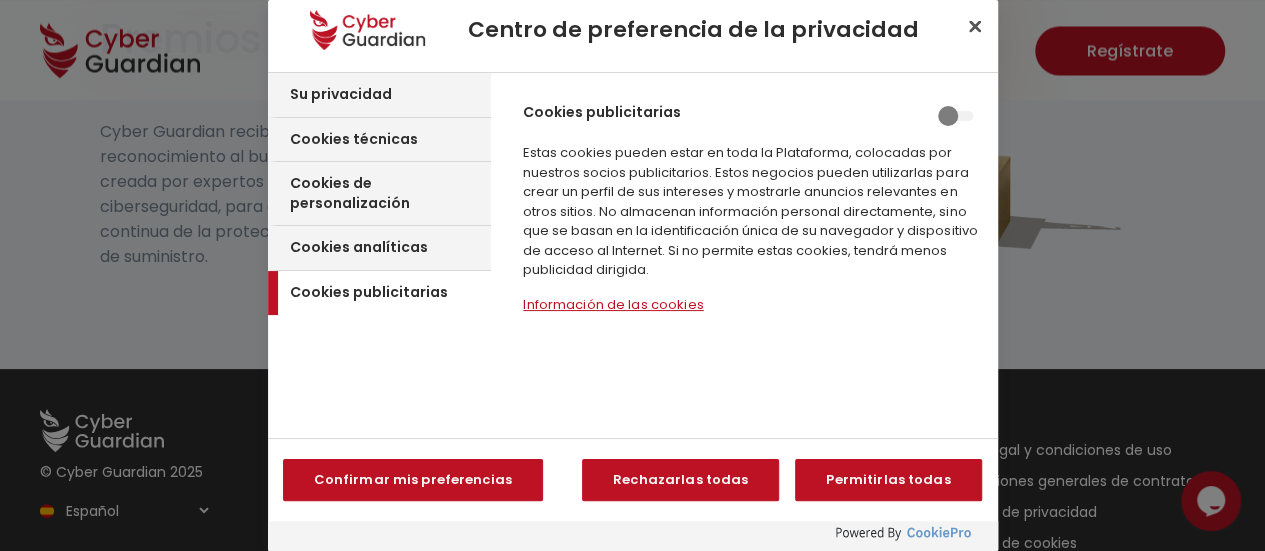 scroll, scrollTop: 72, scrollLeft: 0, axis: vertical 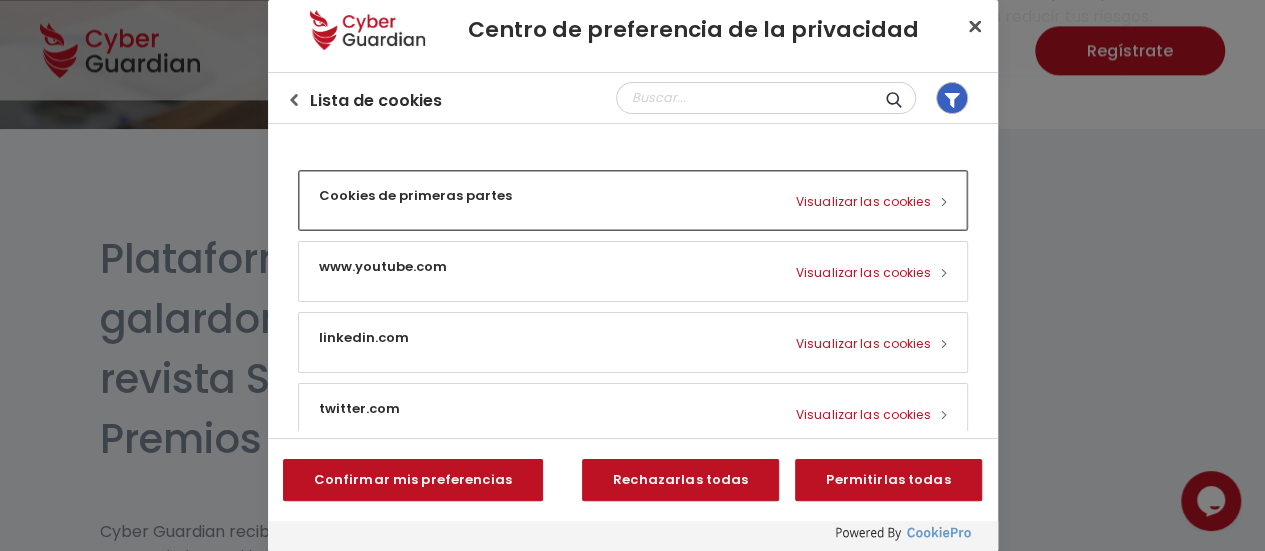 click at bounding box center [633, 200] 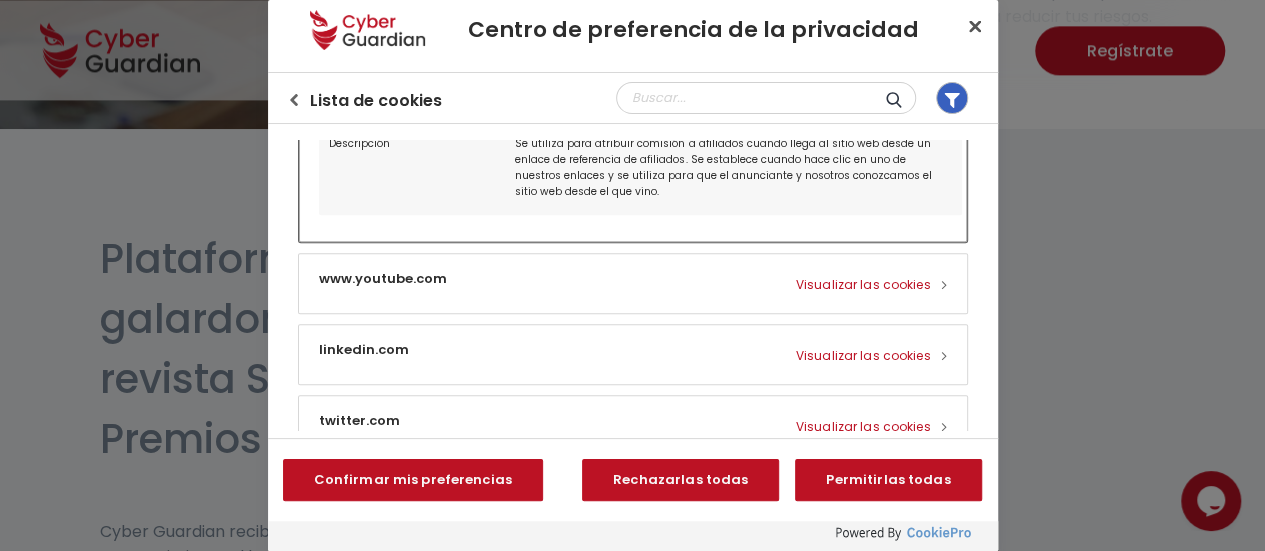 scroll, scrollTop: 500, scrollLeft: 0, axis: vertical 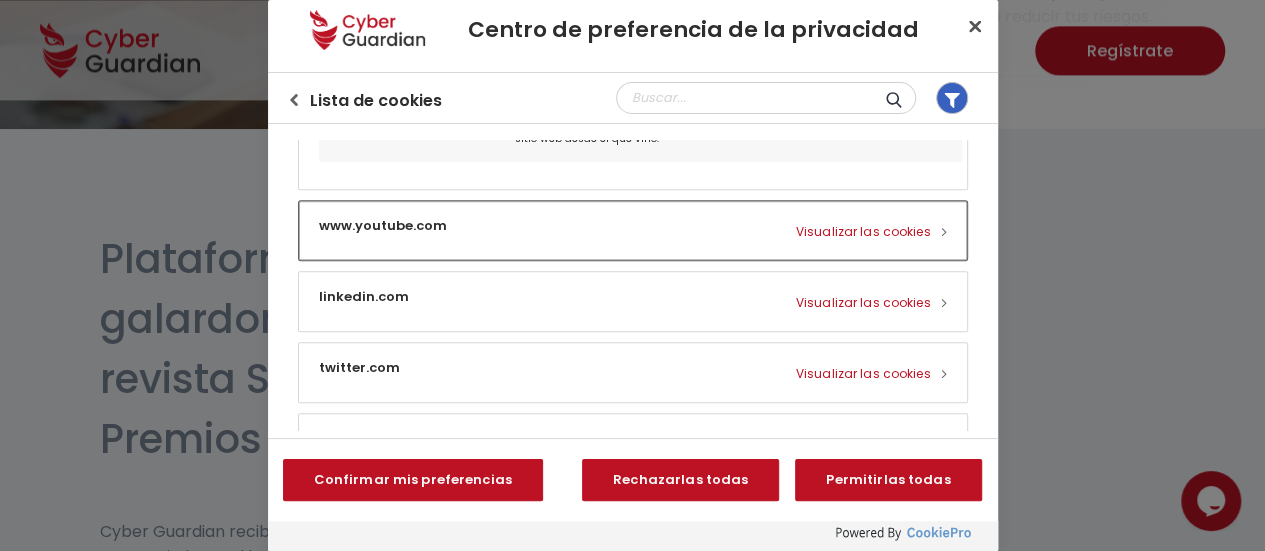 click at bounding box center (633, 230) 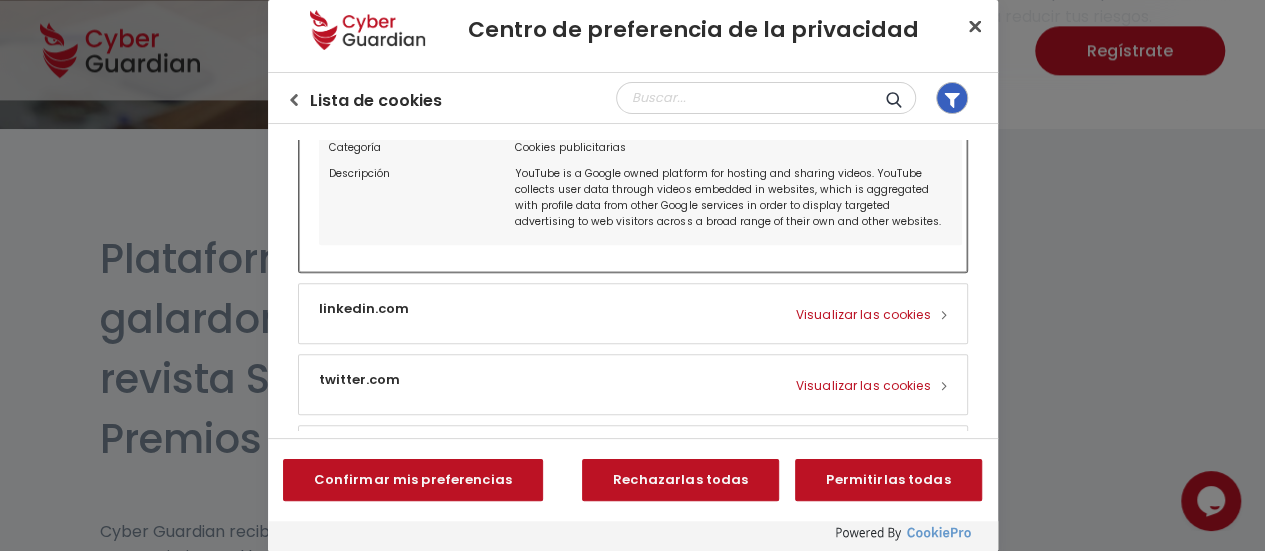 scroll, scrollTop: 754, scrollLeft: 0, axis: vertical 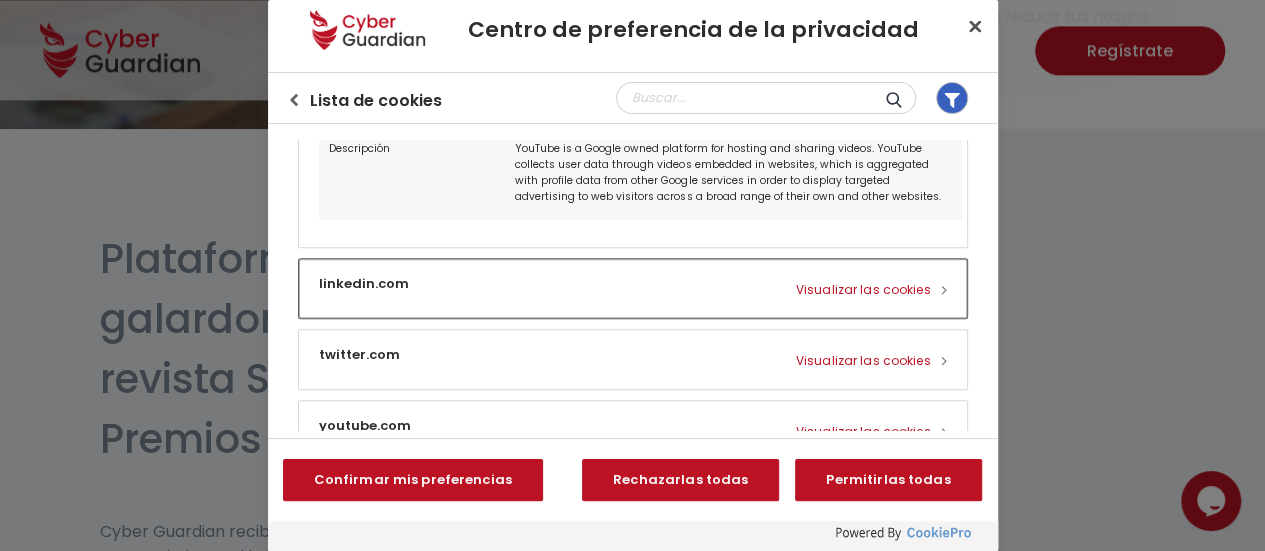 drag, startPoint x: 892, startPoint y: 264, endPoint x: 848, endPoint y: 263, distance: 44.011364 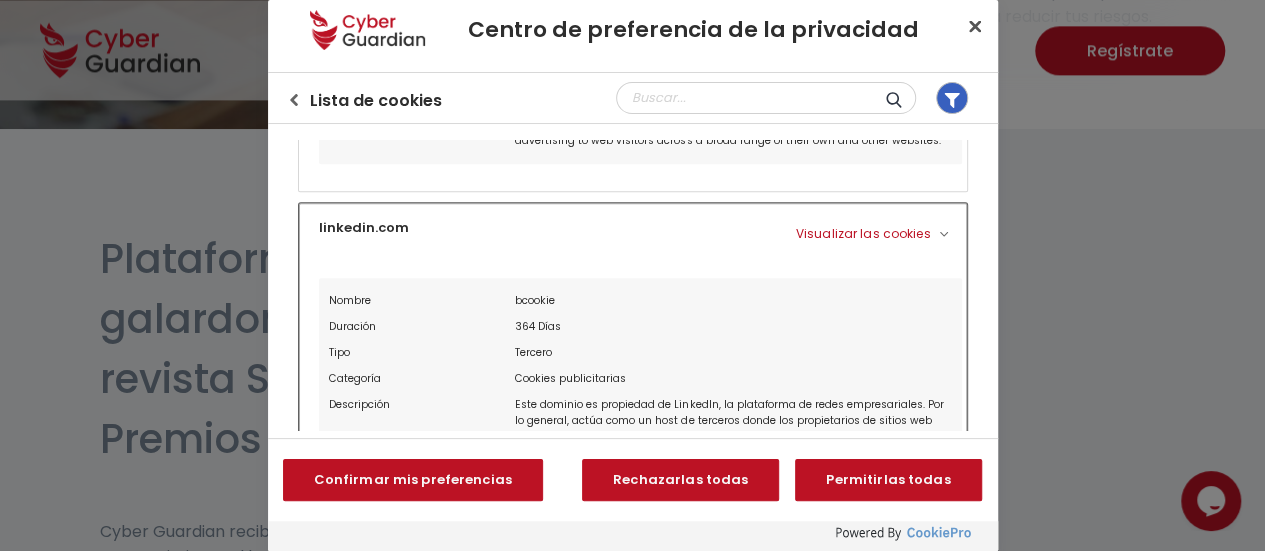 scroll, scrollTop: 854, scrollLeft: 0, axis: vertical 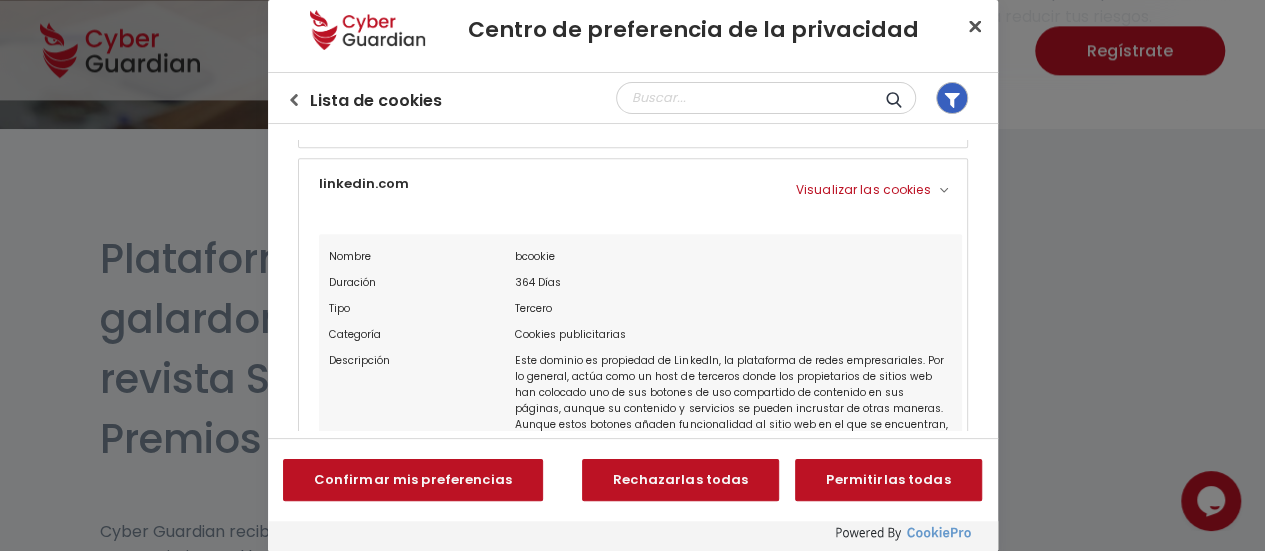 click on "bcookie" at bounding box center [733, 257] 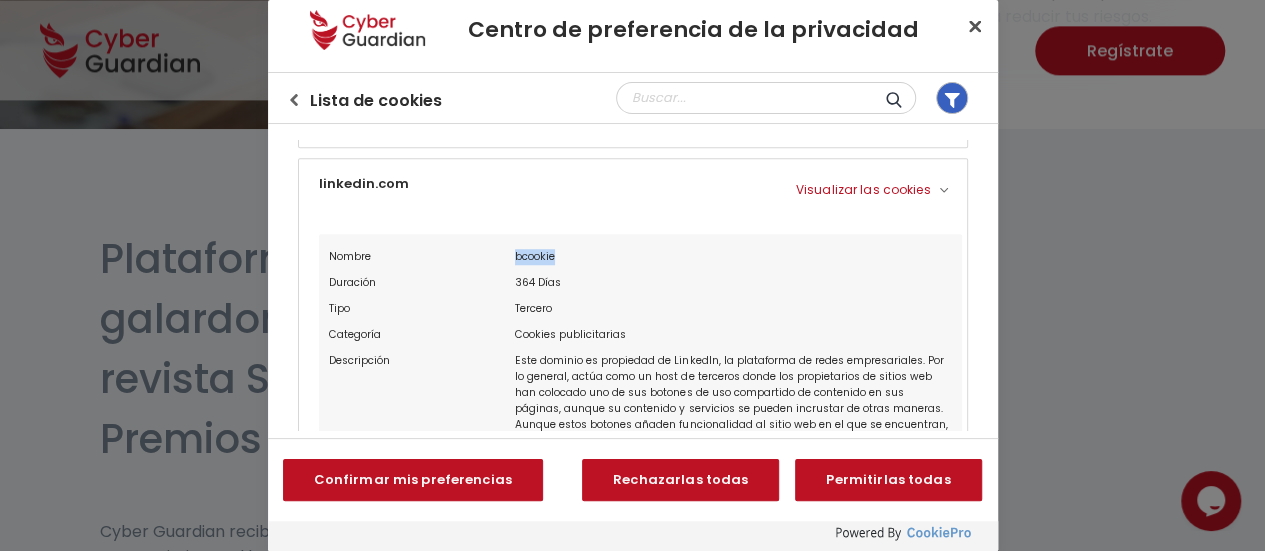 click on "bcookie" at bounding box center (733, 257) 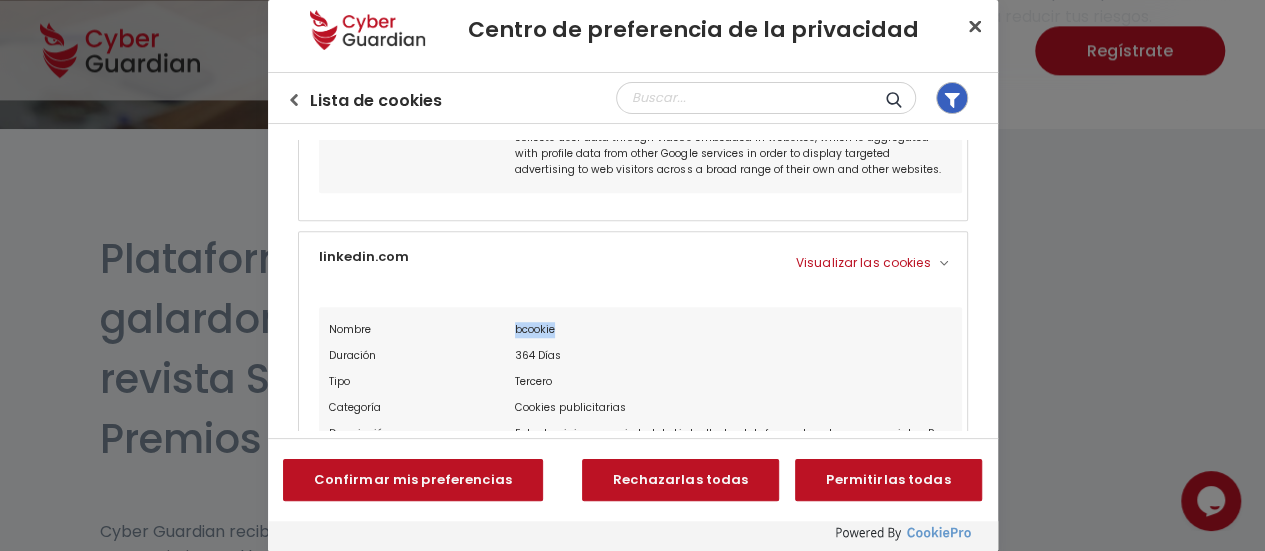 scroll, scrollTop: 854, scrollLeft: 0, axis: vertical 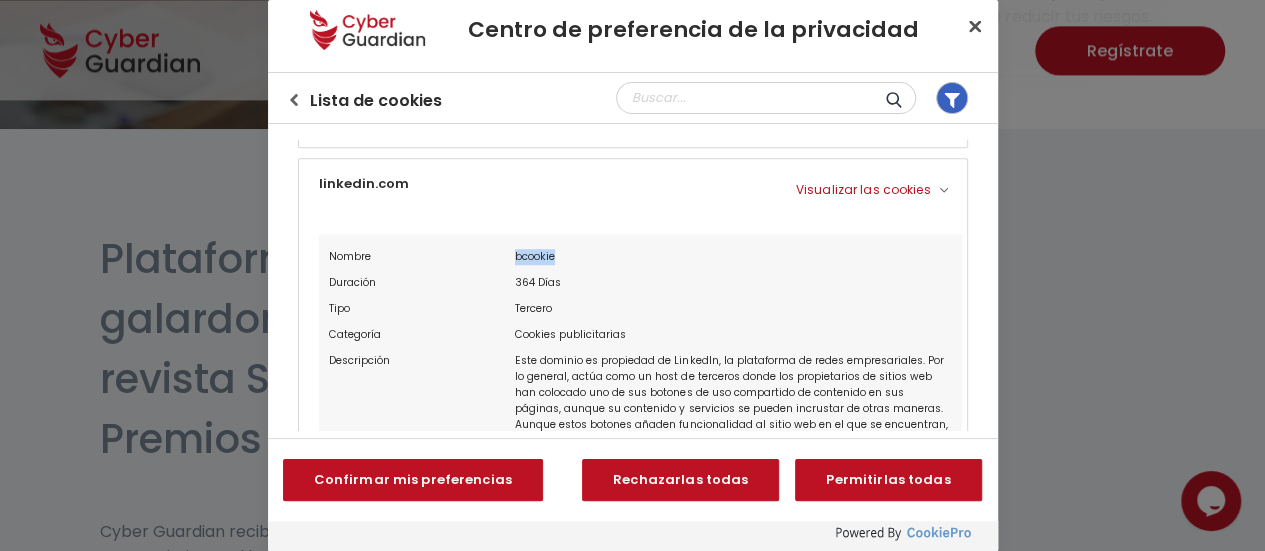 copy on "bcookie" 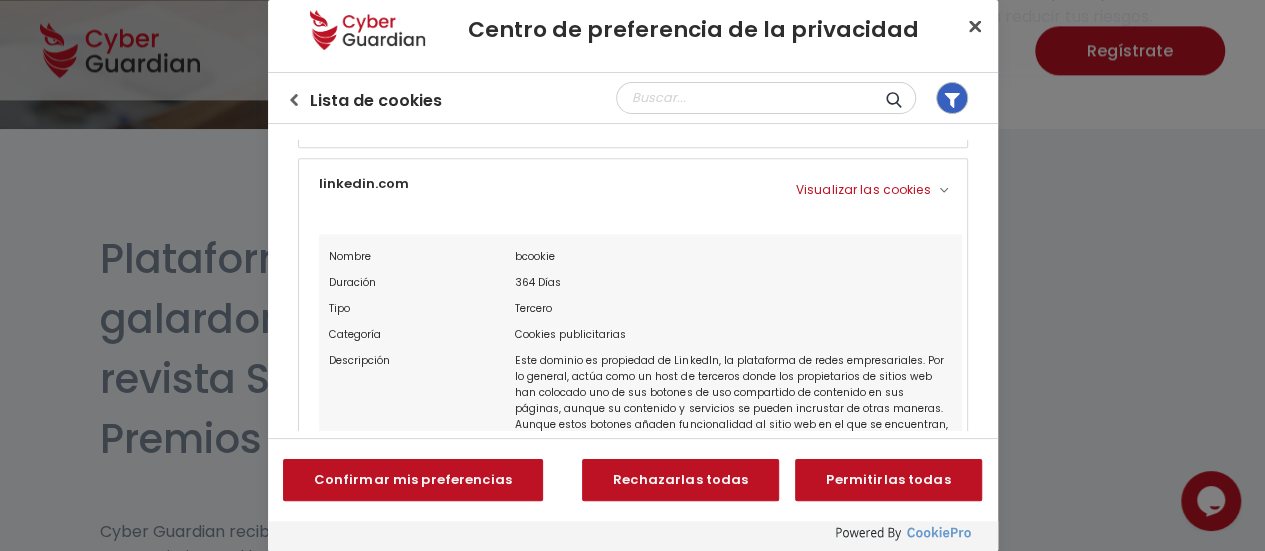 click on "Este dominio es propiedad de LinkedIn, la plataforma de redes empresariales. Por lo general, actúa como un host de terceros donde los propietarios de sitios web han colocado uno de sus botones de uso compartido de contenido en sus páginas, aunque su contenido y servicios se pueden incrustar de otras maneras. Aunque estos botones añaden funcionalidad al sitio web en el que se encuentran, las cookies se establecen independientemente de si el visitante tiene o no un perfil de Linkedin activo, o está de acuerdo con sus términos y condiciones.  Por esta razón se clasifica como un dominio principalmente de seguimiento / segmentación." at bounding box center (733, 425) 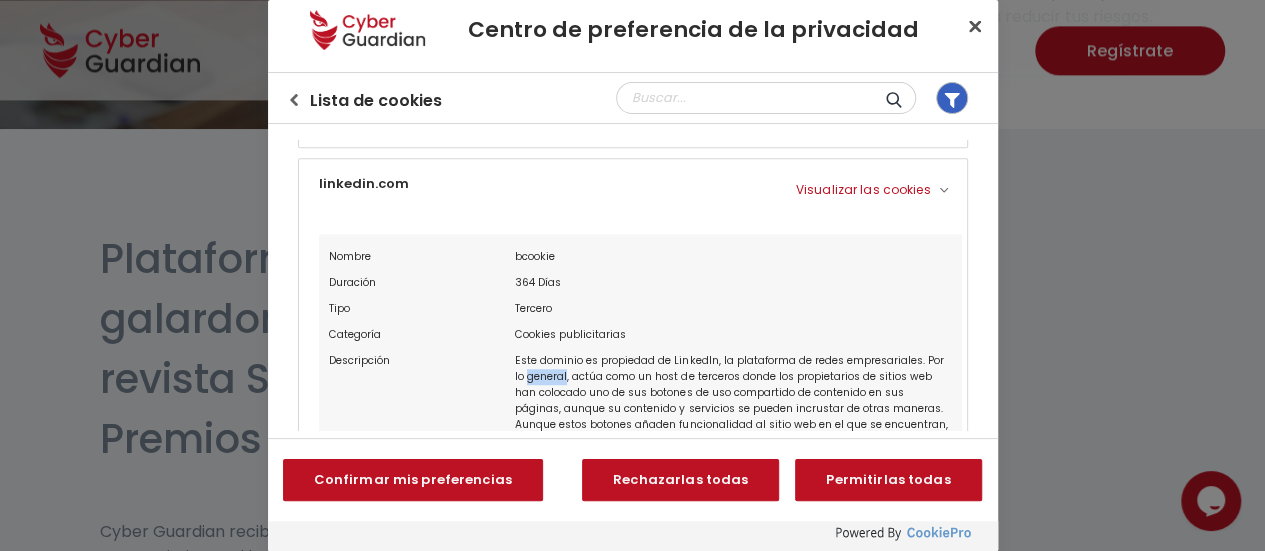 click on "Este dominio es propiedad de LinkedIn, la plataforma de redes empresariales. Por lo general, actúa como un host de terceros donde los propietarios de sitios web han colocado uno de sus botones de uso compartido de contenido en sus páginas, aunque su contenido y servicios se pueden incrustar de otras maneras. Aunque estos botones añaden funcionalidad al sitio web en el que se encuentran, las cookies se establecen independientemente de si el visitante tiene o no un perfil de Linkedin activo, o está de acuerdo con sus términos y condiciones.  Por esta razón se clasifica como un dominio principalmente de seguimiento / segmentación." at bounding box center (733, 425) 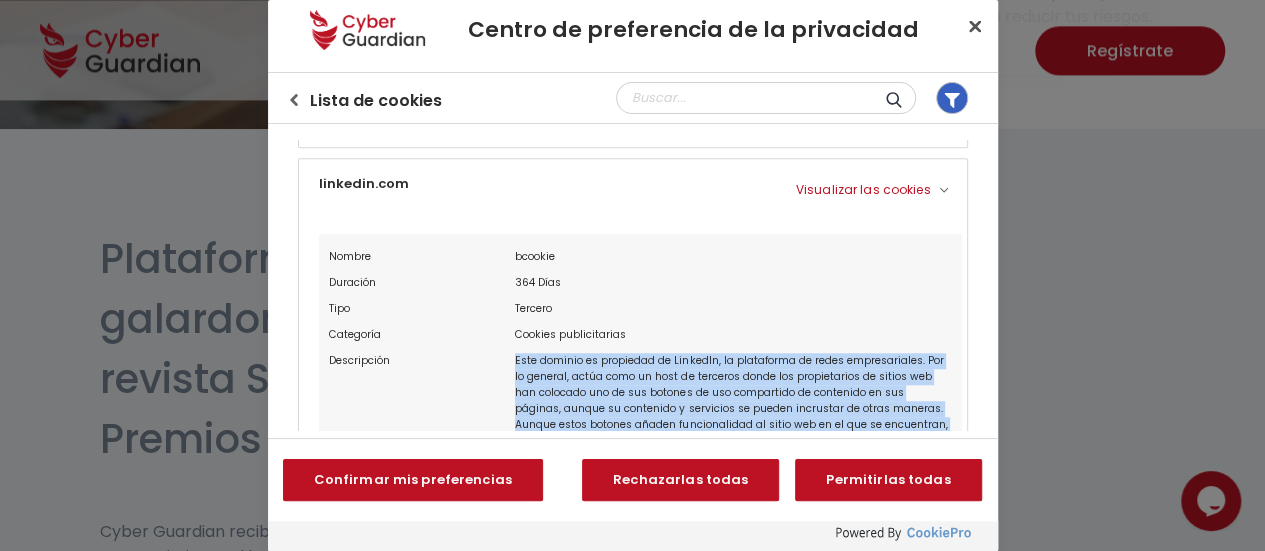 click on "Este dominio es propiedad de LinkedIn, la plataforma de redes empresariales. Por lo general, actúa como un host de terceros donde los propietarios de sitios web han colocado uno de sus botones de uso compartido de contenido en sus páginas, aunque su contenido y servicios se pueden incrustar de otras maneras. Aunque estos botones añaden funcionalidad al sitio web en el que se encuentran, las cookies se establecen independientemente de si el visitante tiene o no un perfil de Linkedin activo, o está de acuerdo con sus términos y condiciones.  Por esta razón se clasifica como un dominio principalmente de seguimiento / segmentación." at bounding box center [733, 425] 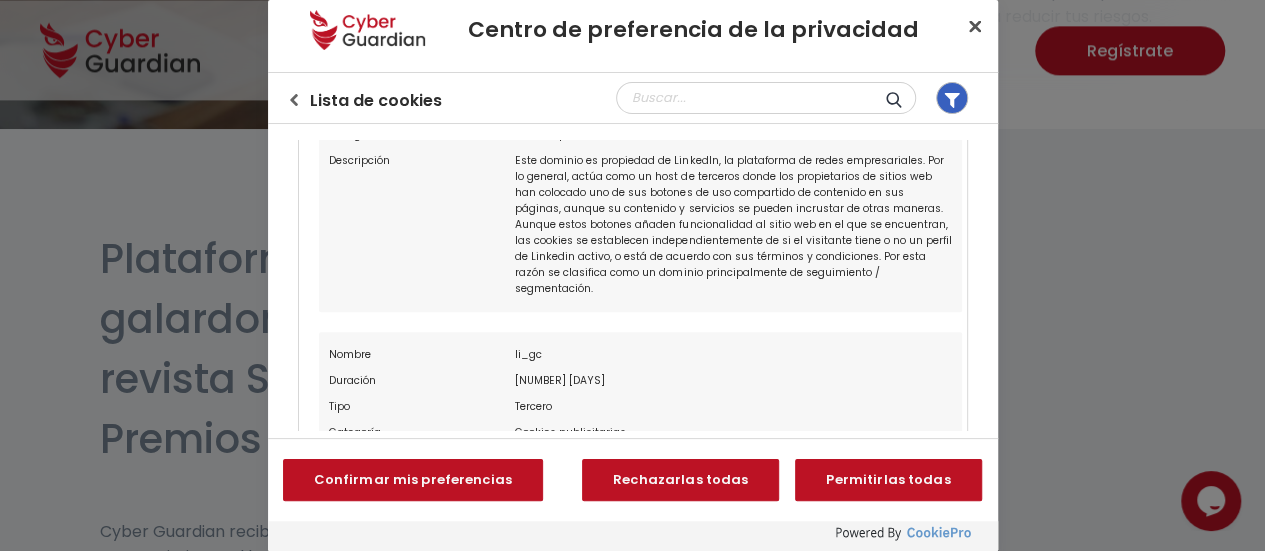 scroll, scrollTop: 1154, scrollLeft: 0, axis: vertical 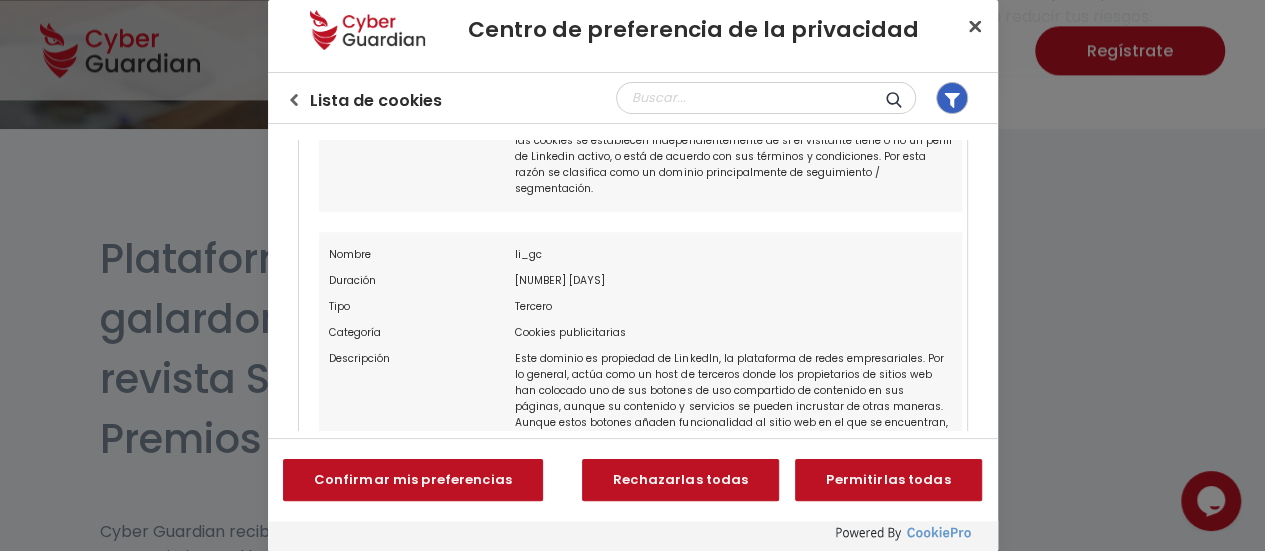 click on "Este dominio es propiedad de LinkedIn, la plataforma de redes empresariales. Por lo general, actúa como un host de terceros donde los propietarios de sitios web han colocado uno de sus botones de uso compartido de contenido en sus páginas, aunque su contenido y servicios se pueden incrustar de otras maneras. Aunque estos botones añaden funcionalidad al sitio web en el que se encuentran, las cookies se establecen independientemente de si el visitante tiene o no un perfil de Linkedin activo, o está de acuerdo con sus términos y condiciones.  Por esta razón se clasifica como un dominio principalmente de seguimiento / segmentación." at bounding box center [733, 423] 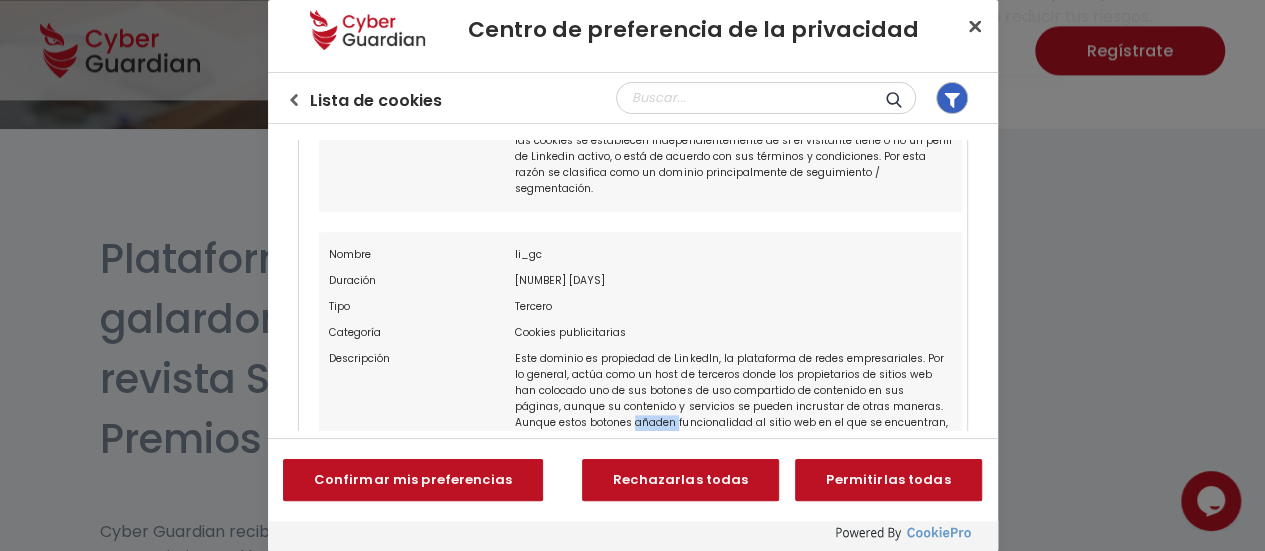 click on "Este dominio es propiedad de LinkedIn, la plataforma de redes empresariales. Por lo general, actúa como un host de terceros donde los propietarios de sitios web han colocado uno de sus botones de uso compartido de contenido en sus páginas, aunque su contenido y servicios se pueden incrustar de otras maneras. Aunque estos botones añaden funcionalidad al sitio web en el que se encuentran, las cookies se establecen independientemente de si el visitante tiene o no un perfil de Linkedin activo, o está de acuerdo con sus términos y condiciones.  Por esta razón se clasifica como un dominio principalmente de seguimiento / segmentación." at bounding box center (733, 423) 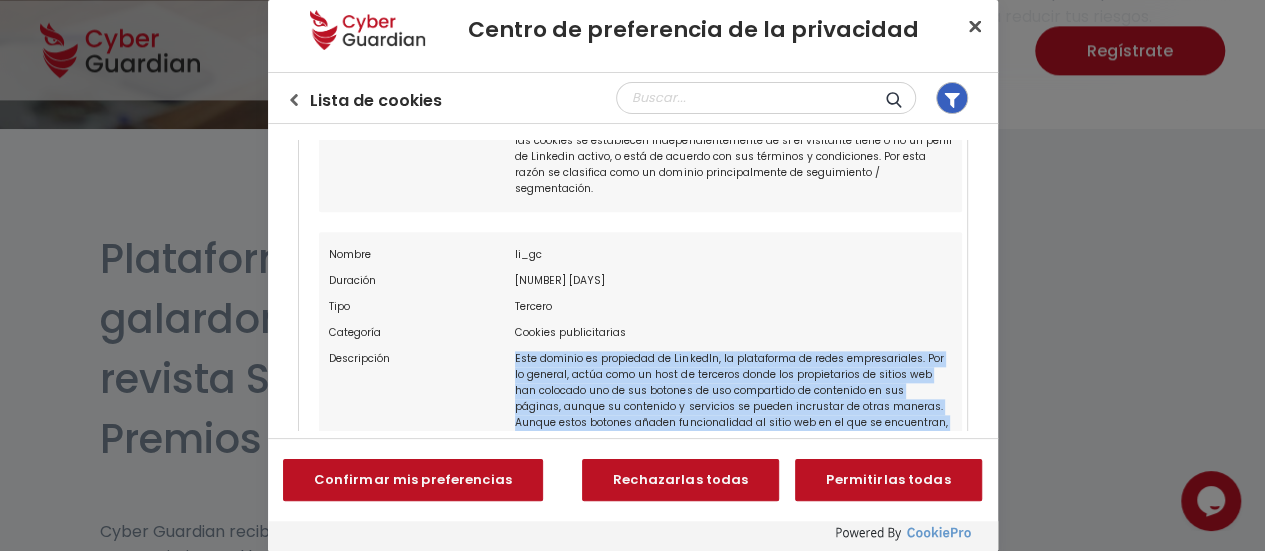 click on "Este dominio es propiedad de LinkedIn, la plataforma de redes empresariales. Por lo general, actúa como un host de terceros donde los propietarios de sitios web han colocado uno de sus botones de uso compartido de contenido en sus páginas, aunque su contenido y servicios se pueden incrustar de otras maneras. Aunque estos botones añaden funcionalidad al sitio web en el que se encuentran, las cookies se establecen independientemente de si el visitante tiene o no un perfil de Linkedin activo, o está de acuerdo con sus términos y condiciones.  Por esta razón se clasifica como un dominio principalmente de seguimiento / segmentación." at bounding box center (733, 423) 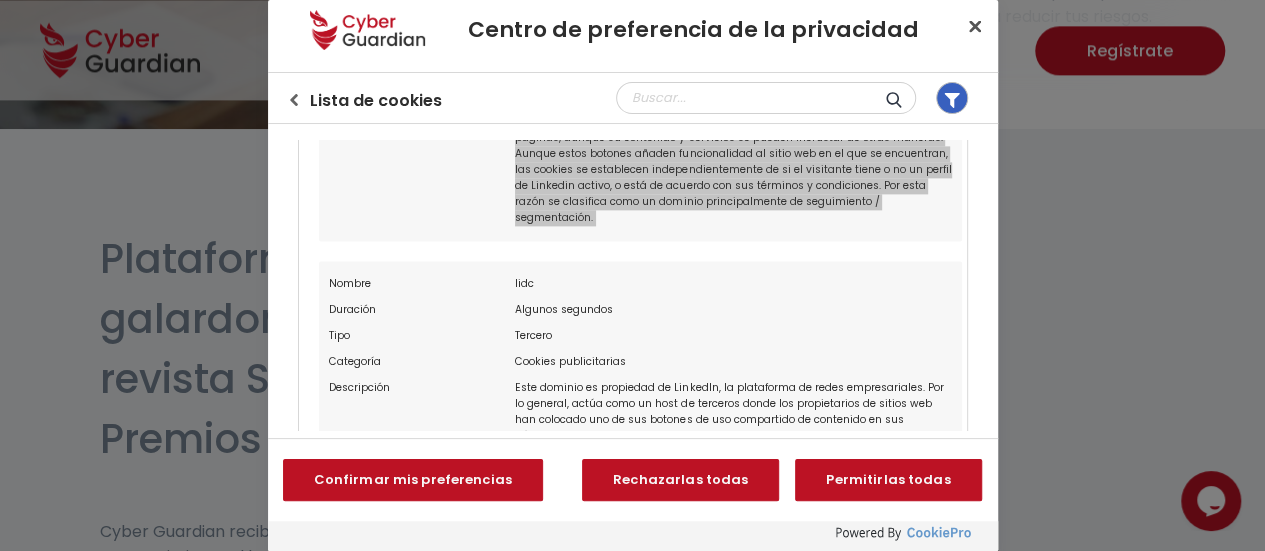 scroll, scrollTop: 1454, scrollLeft: 0, axis: vertical 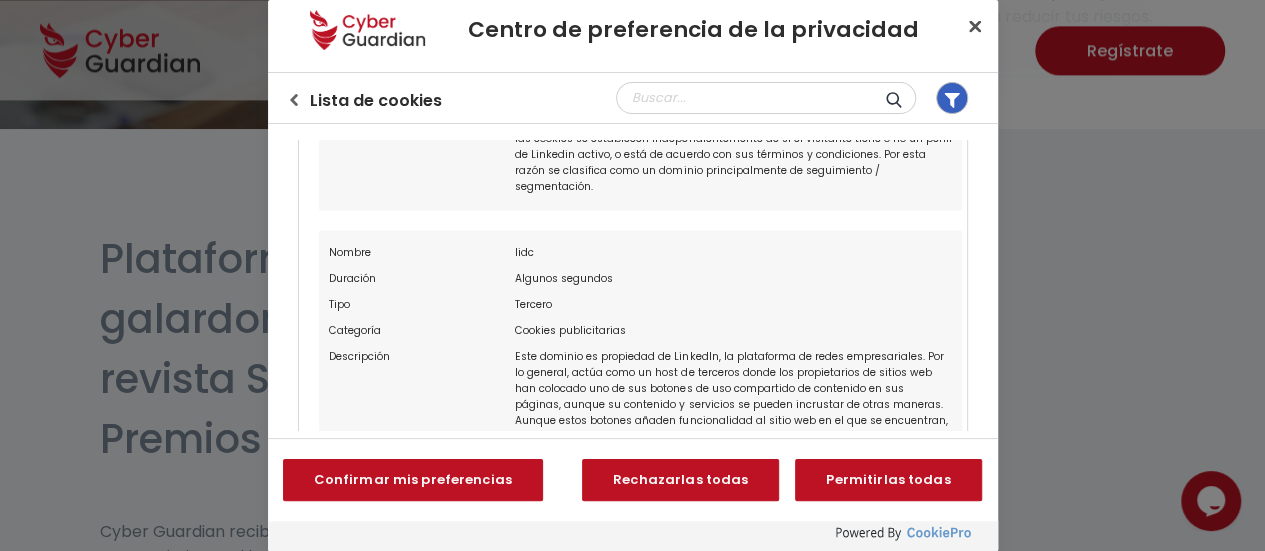 click on "lidc" at bounding box center [733, 253] 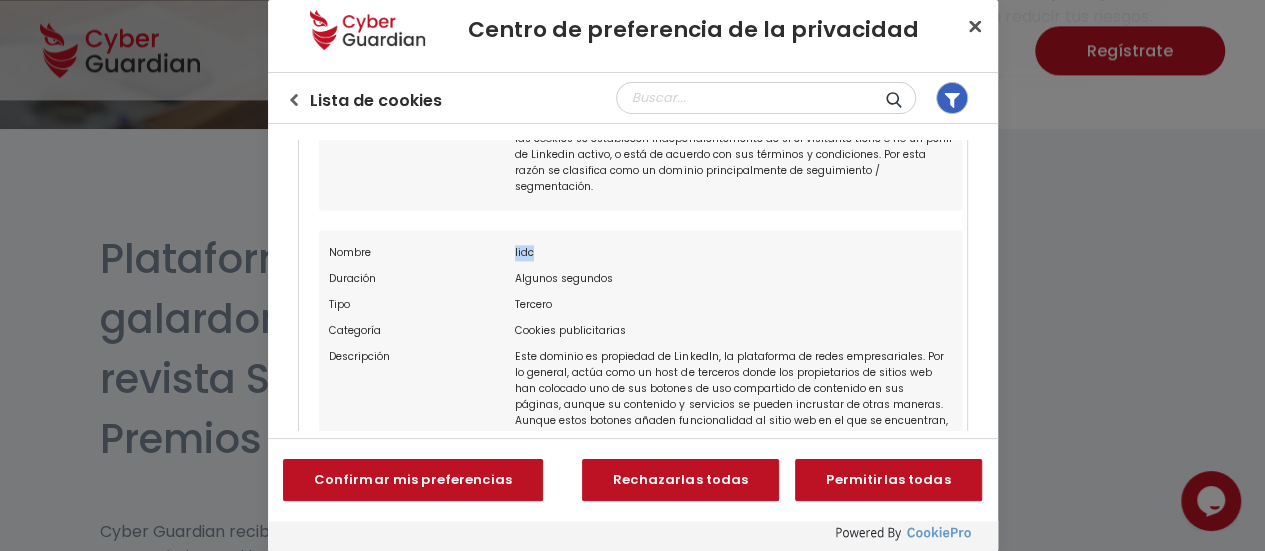 click on "lidc" at bounding box center (733, 253) 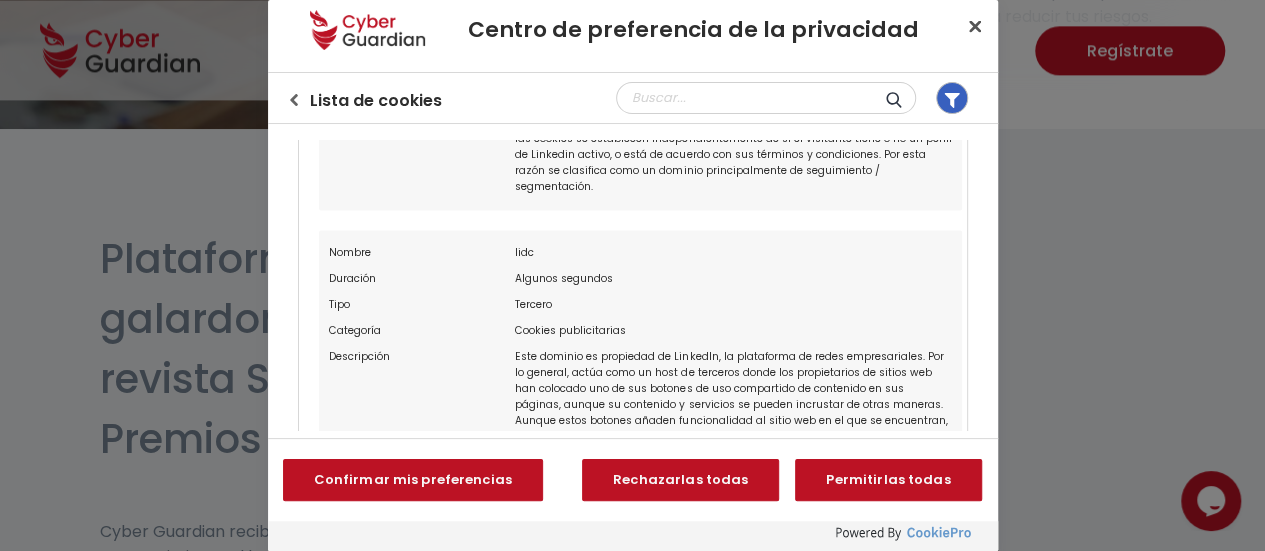click on "Este dominio es propiedad de LinkedIn, la plataforma de redes empresariales. Por lo general, actúa como un host de terceros donde los propietarios de sitios web han colocado uno de sus botones de uso compartido de contenido en sus páginas, aunque su contenido y servicios se pueden incrustar de otras maneras. Aunque estos botones añaden funcionalidad al sitio web en el que se encuentran, las cookies se establecen independientemente de si el visitante tiene o no un perfil de Linkedin activo, o está de acuerdo con sus términos y condiciones.  Por esta razón se clasifica como un dominio principalmente de seguimiento / segmentación." at bounding box center [733, 421] 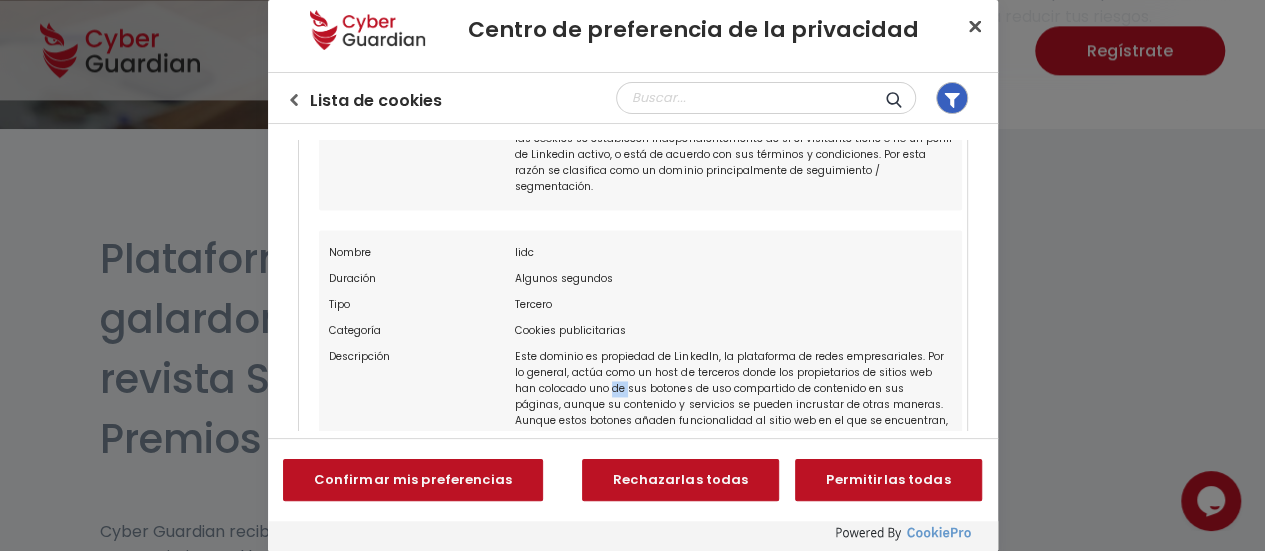 click on "Este dominio es propiedad de LinkedIn, la plataforma de redes empresariales. Por lo general, actúa como un host de terceros donde los propietarios de sitios web han colocado uno de sus botones de uso compartido de contenido en sus páginas, aunque su contenido y servicios se pueden incrustar de otras maneras. Aunque estos botones añaden funcionalidad al sitio web en el que se encuentran, las cookies se establecen independientemente de si el visitante tiene o no un perfil de Linkedin activo, o está de acuerdo con sus términos y condiciones.  Por esta razón se clasifica como un dominio principalmente de seguimiento / segmentación." at bounding box center (733, 421) 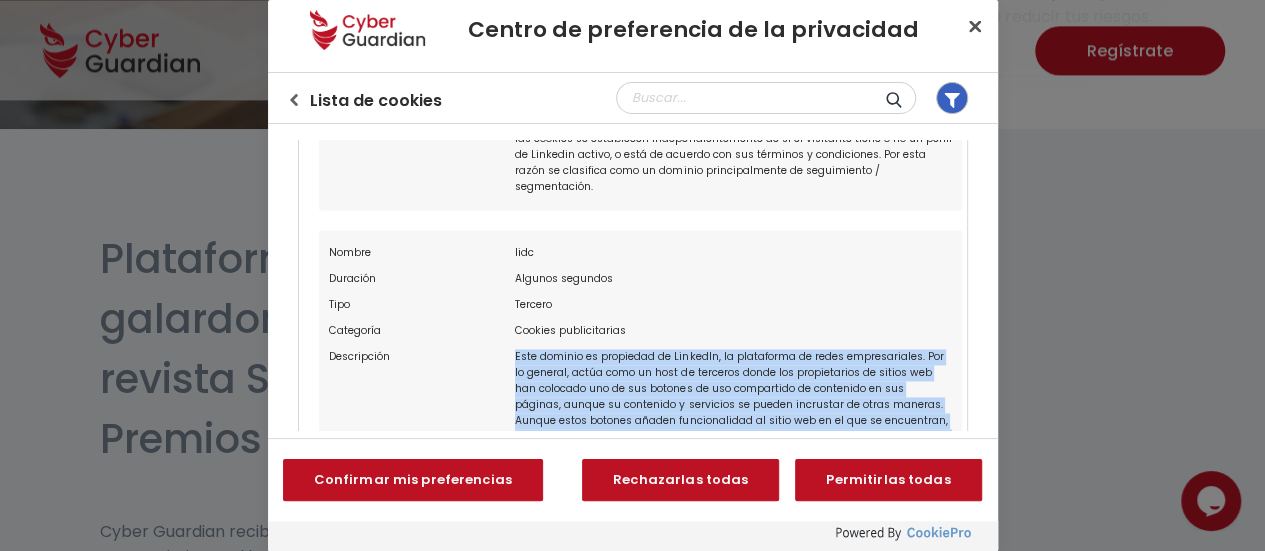 click on "Este dominio es propiedad de LinkedIn, la plataforma de redes empresariales. Por lo general, actúa como un host de terceros donde los propietarios de sitios web han colocado uno de sus botones de uso compartido de contenido en sus páginas, aunque su contenido y servicios se pueden incrustar de otras maneras. Aunque estos botones añaden funcionalidad al sitio web en el que se encuentran, las cookies se establecen independientemente de si el visitante tiene o no un perfil de Linkedin activo, o está de acuerdo con sus términos y condiciones.  Por esta razón se clasifica como un dominio principalmente de seguimiento / segmentación." at bounding box center (733, 421) 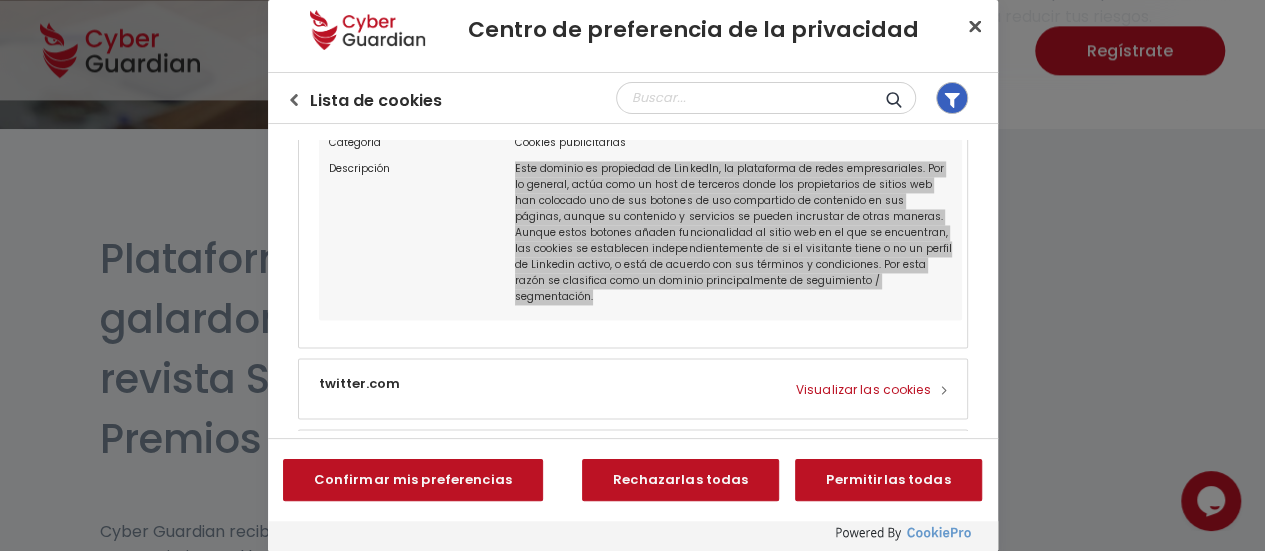 scroll, scrollTop: 1644, scrollLeft: 0, axis: vertical 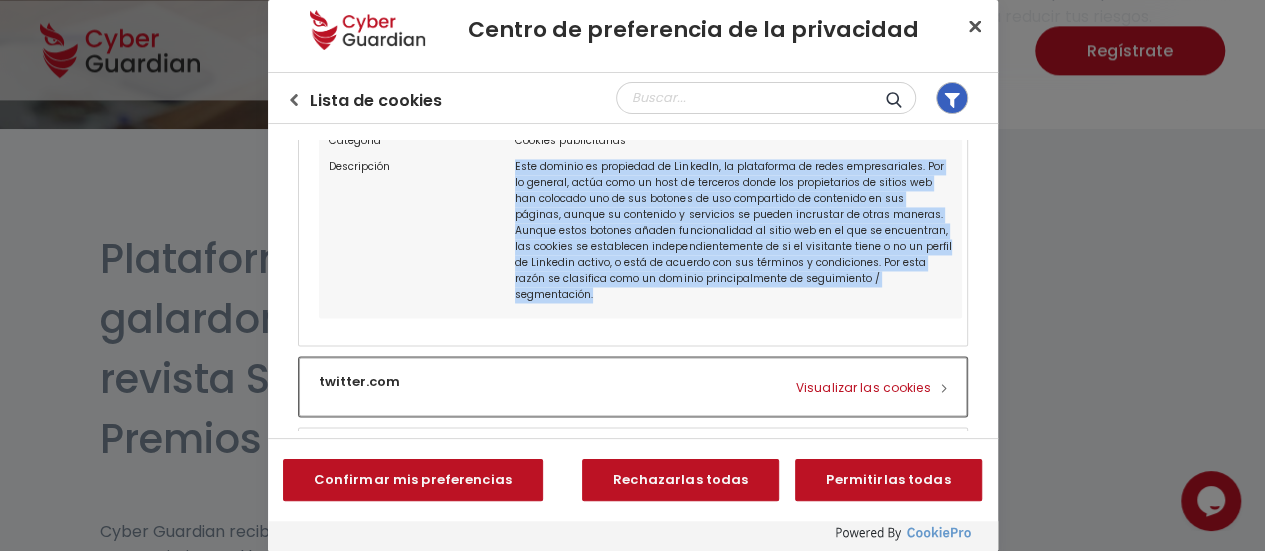 click at bounding box center [633, 386] 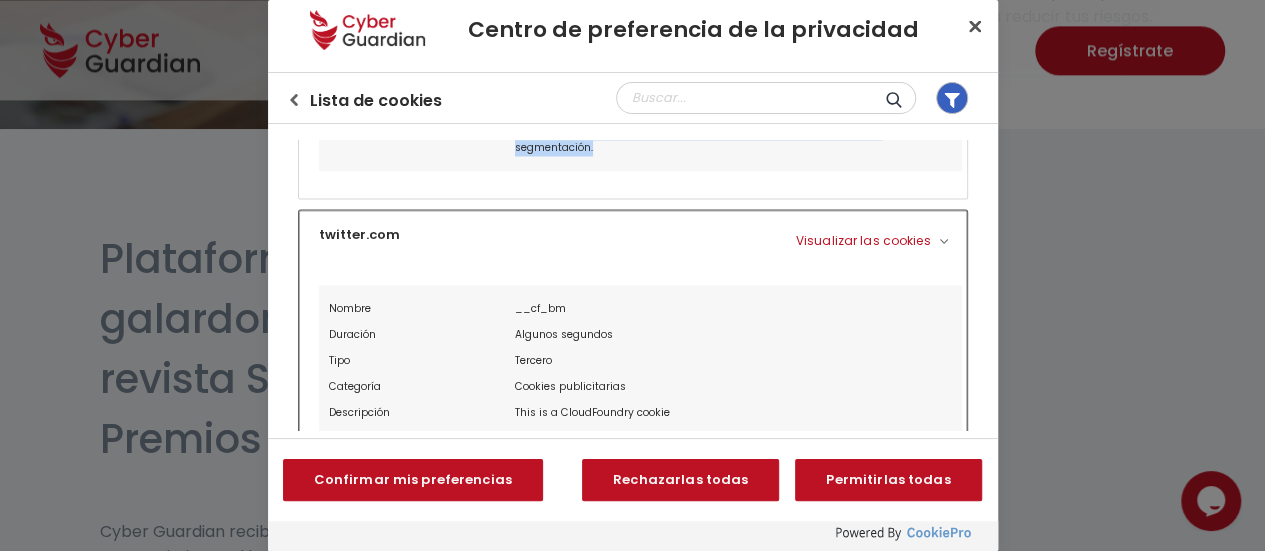 scroll, scrollTop: 1833, scrollLeft: 0, axis: vertical 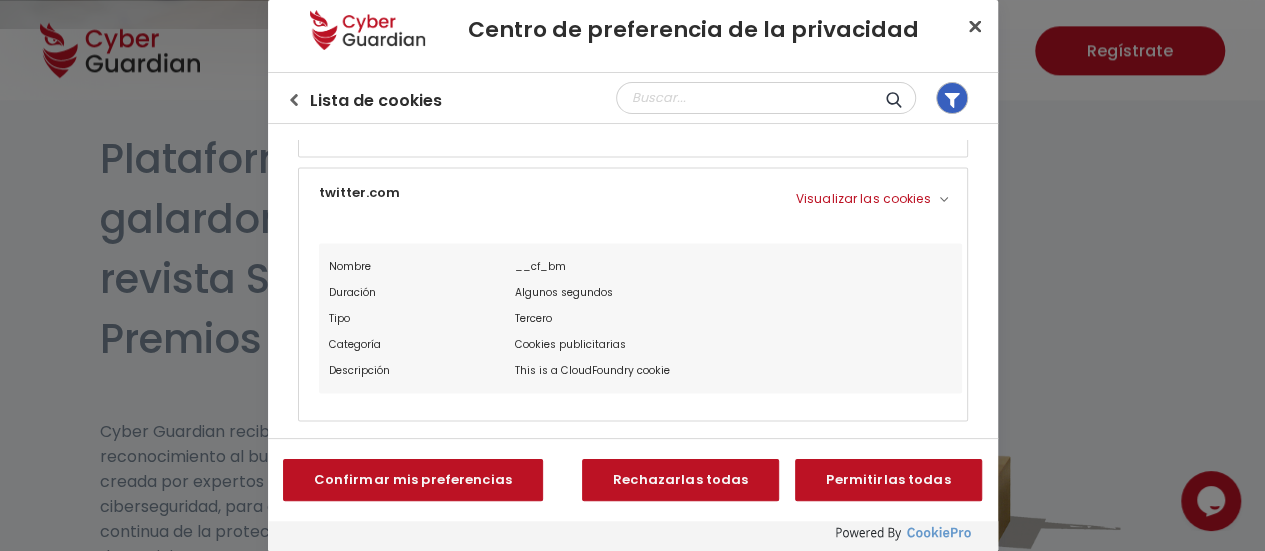 click at bounding box center [633, 461] 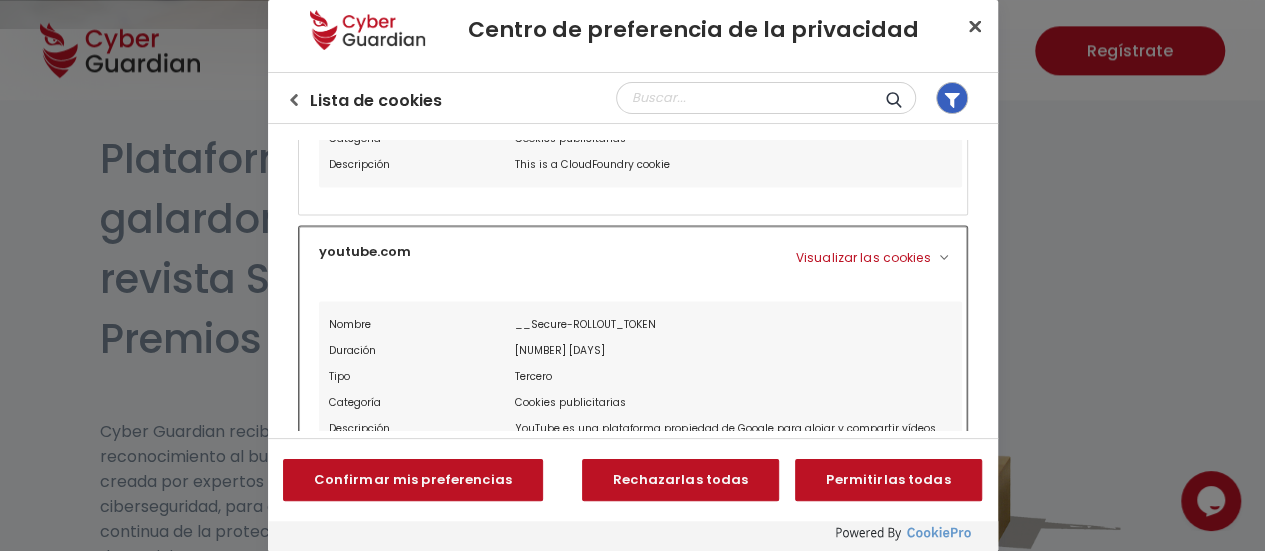 scroll, scrollTop: 2133, scrollLeft: 0, axis: vertical 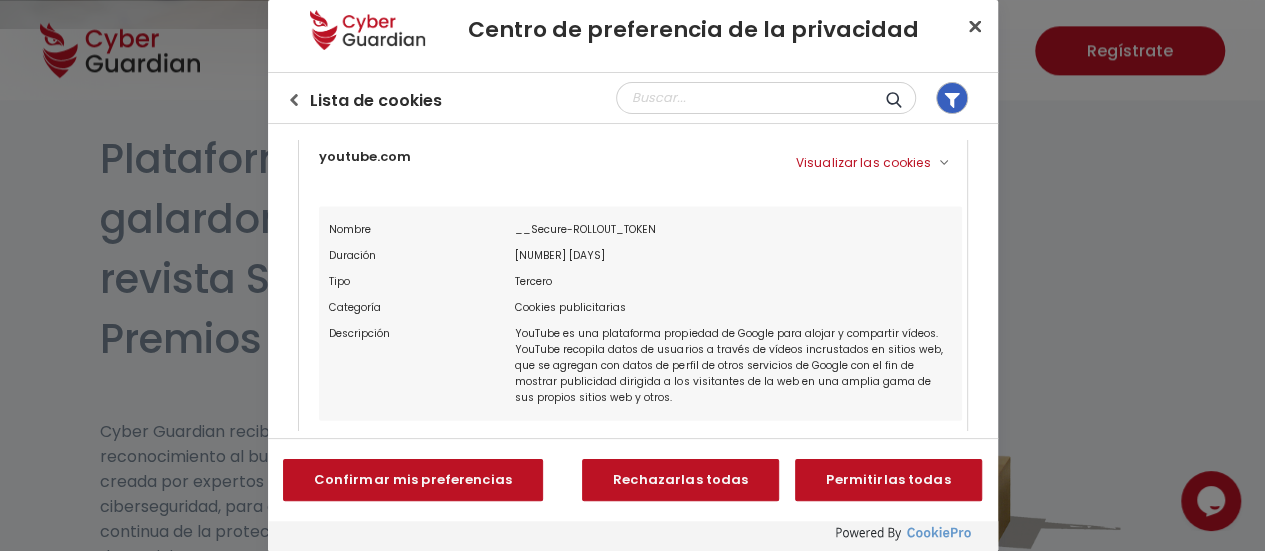 click on "__Secure-ROLLOUT_TOKEN" at bounding box center [733, 230] 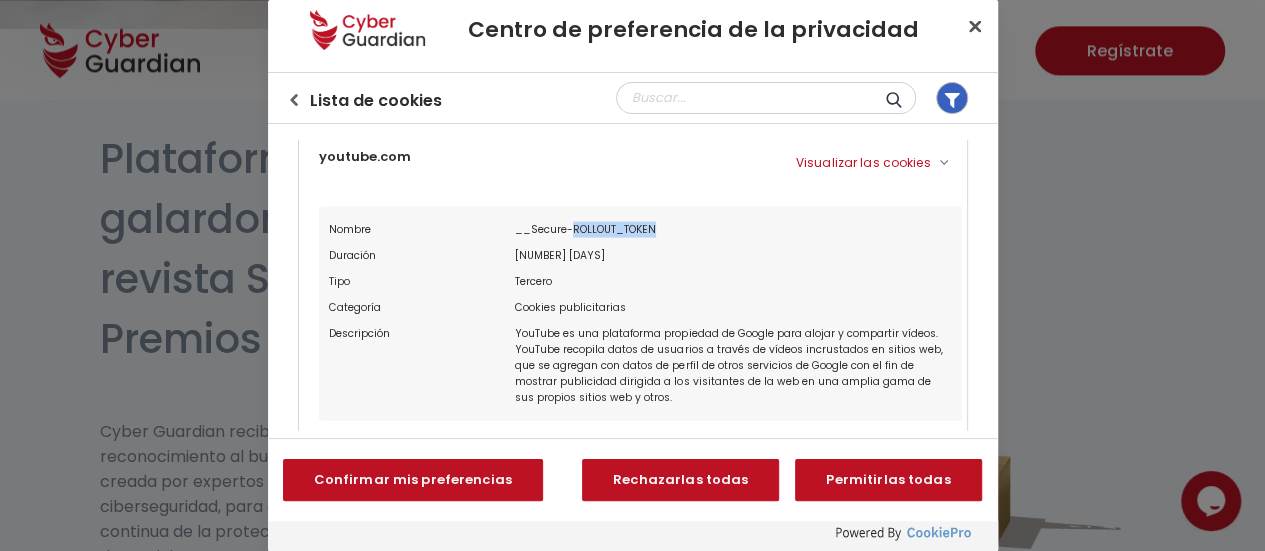 click on "__Secure-ROLLOUT_TOKEN" at bounding box center (733, 230) 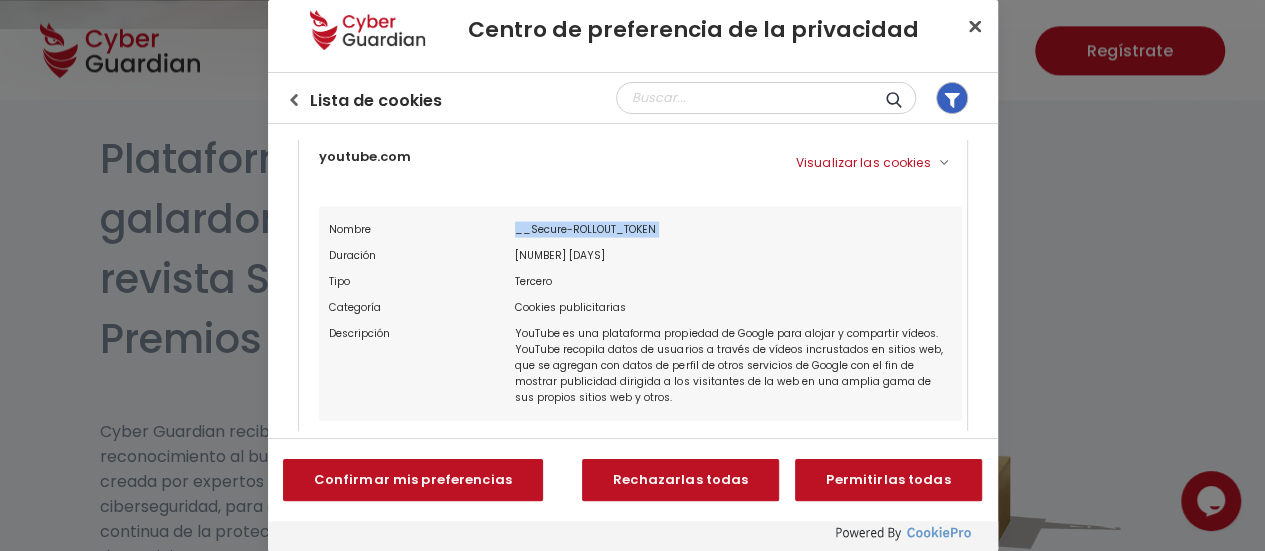 click on "__Secure-ROLLOUT_TOKEN" at bounding box center (733, 230) 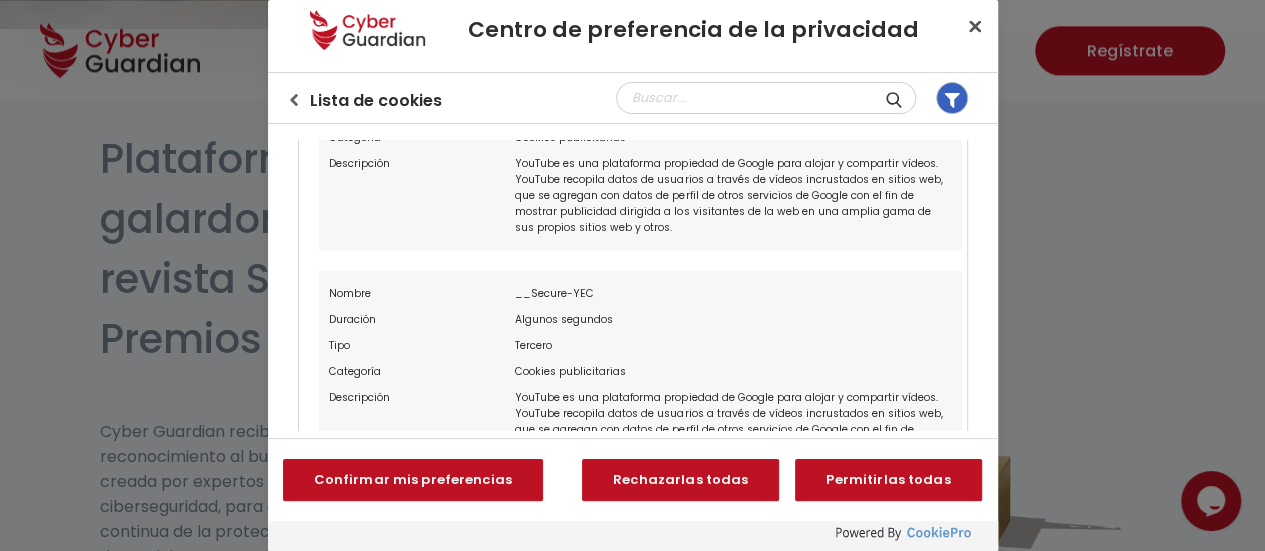 scroll, scrollTop: 2333, scrollLeft: 0, axis: vertical 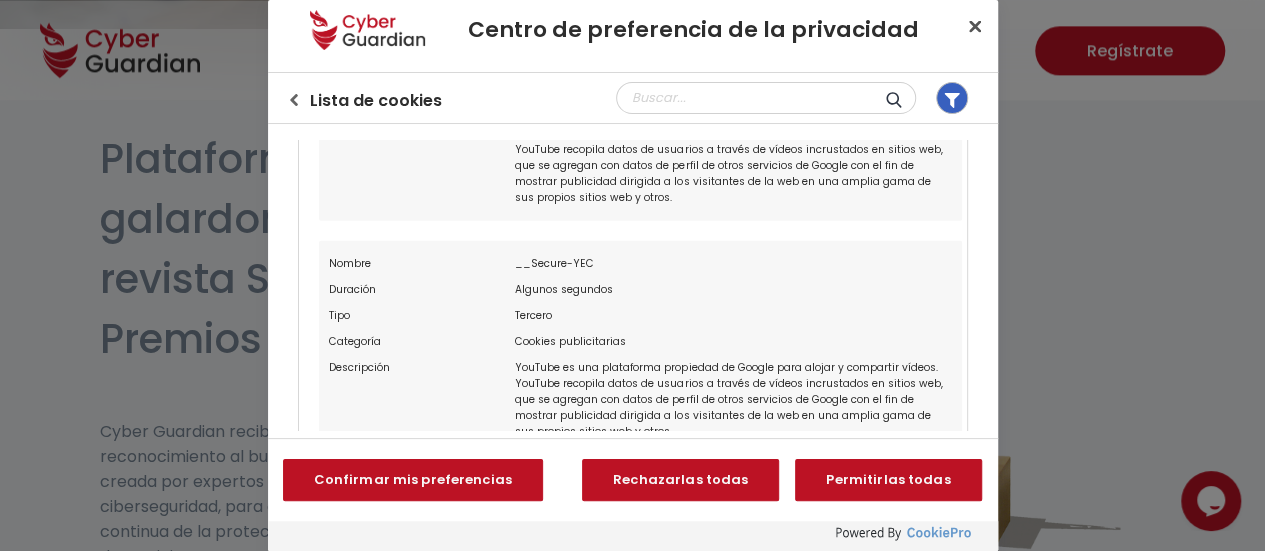 click on "Algunos segundos" at bounding box center [733, 290] 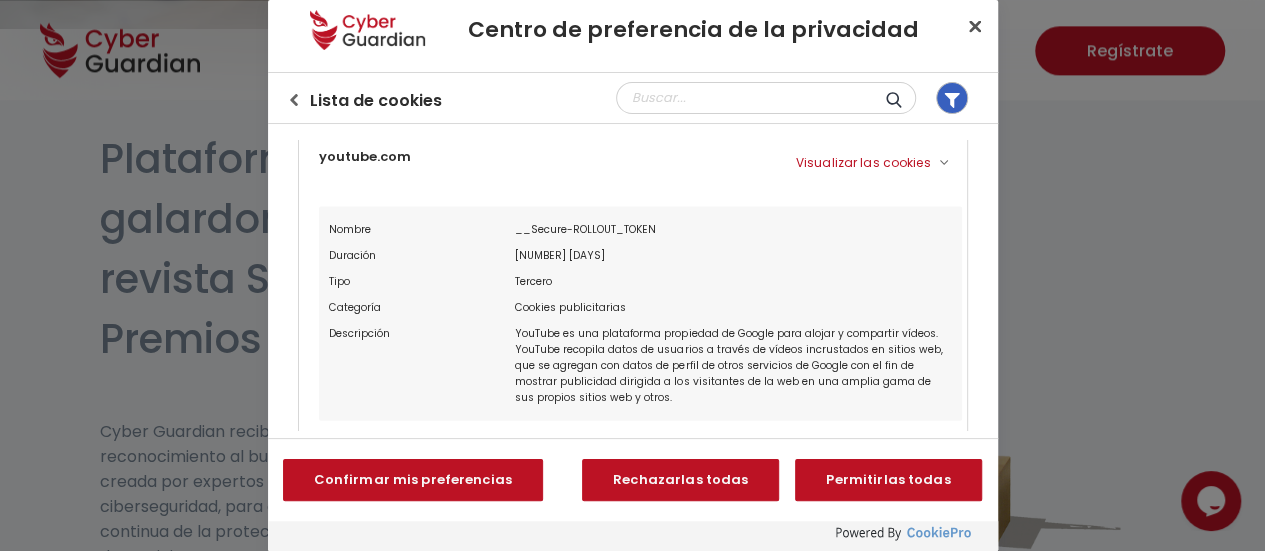 scroll, scrollTop: 2233, scrollLeft: 0, axis: vertical 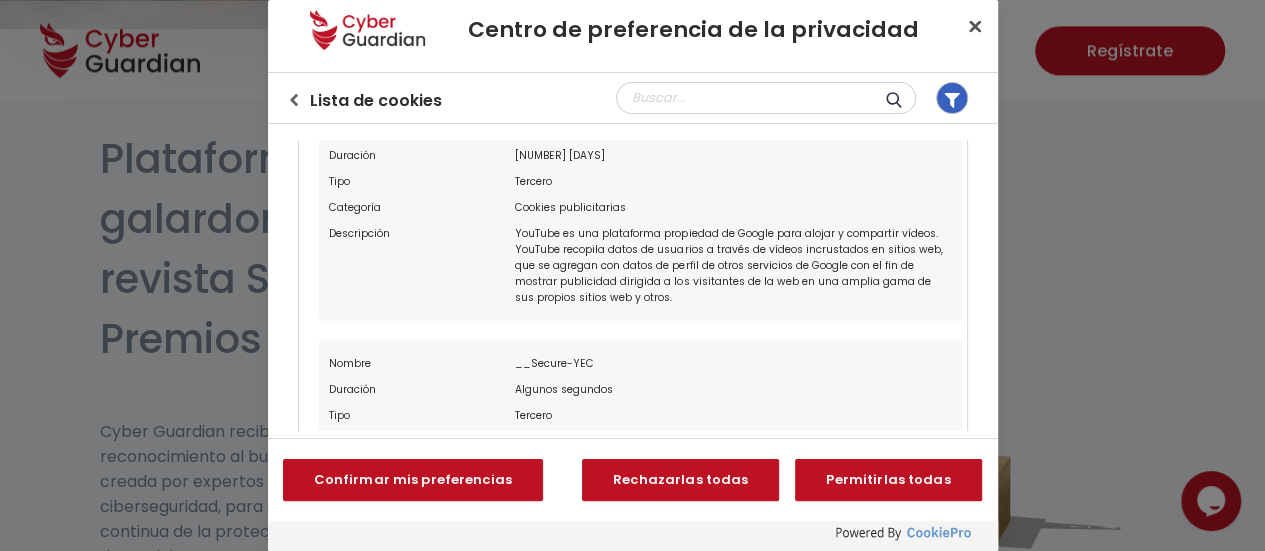 click on "__Secure-YEC" at bounding box center (733, 364) 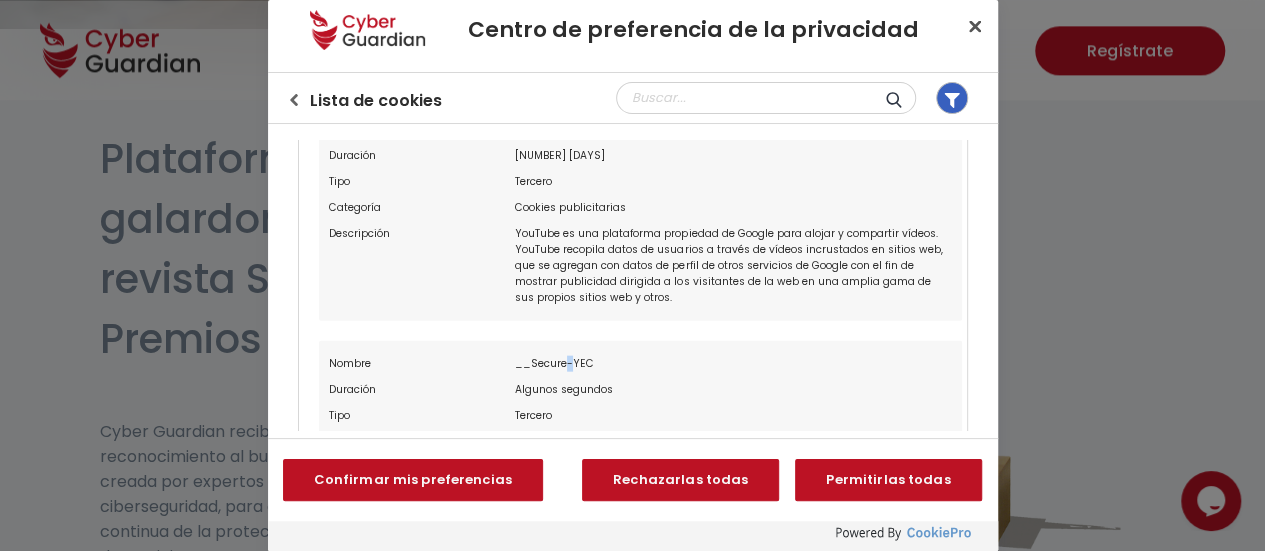 click on "__Secure-YEC" at bounding box center [733, 364] 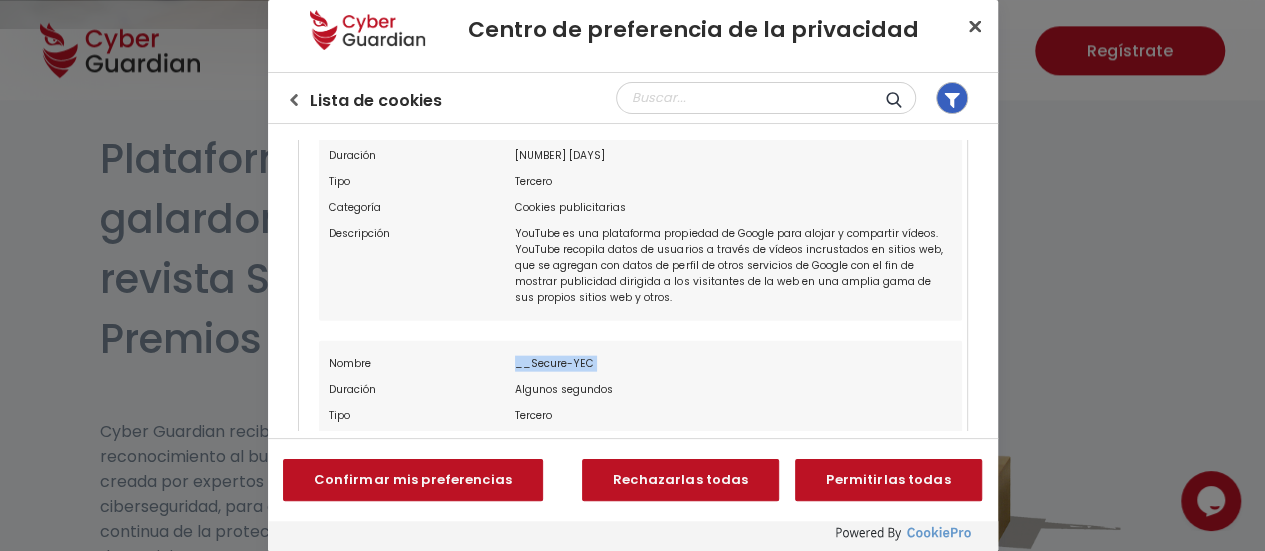 click on "__Secure-YEC" at bounding box center [733, 364] 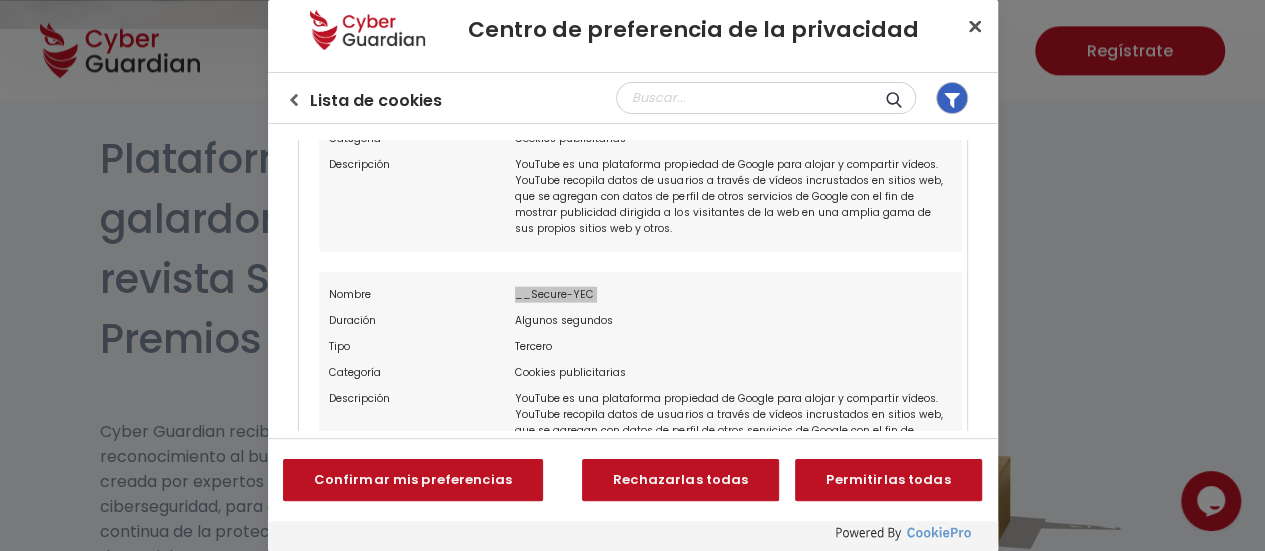 scroll, scrollTop: 2333, scrollLeft: 0, axis: vertical 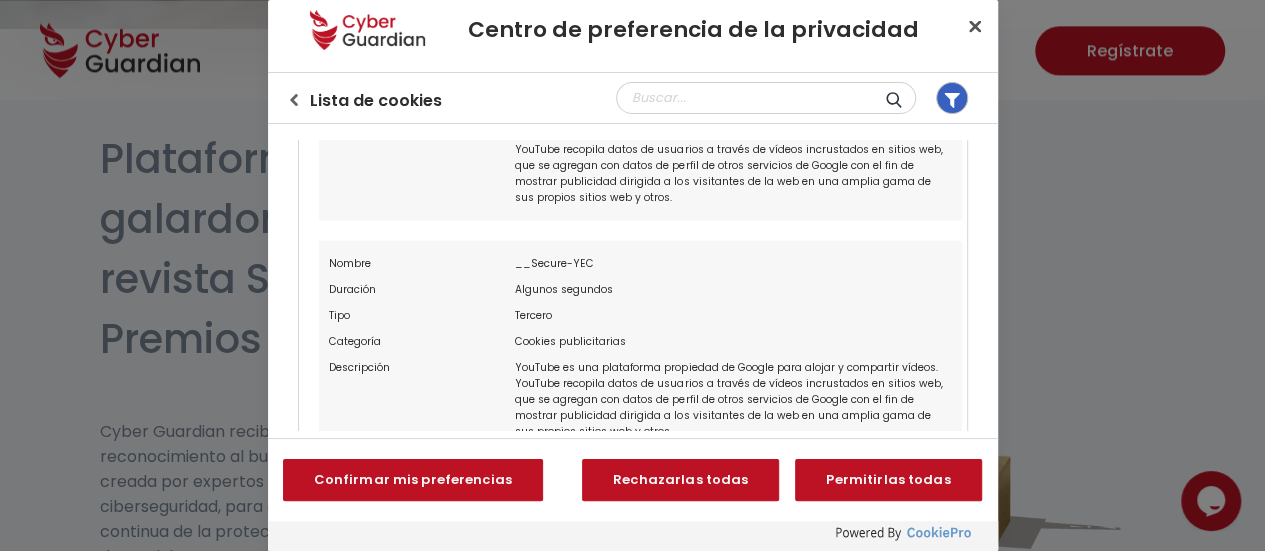 click on "YouTube es una plataforma propiedad de Google para alojar y compartir vídeos. YouTube recopila datos de usuarios a través de vídeos incrustados en sitios web, que se agregan con datos de perfil de otros servicios de Google con el fin de mostrar publicidad dirigida a los visitantes de la web en una amplia gama de sus propios sitios web y otros." at bounding box center [733, 400] 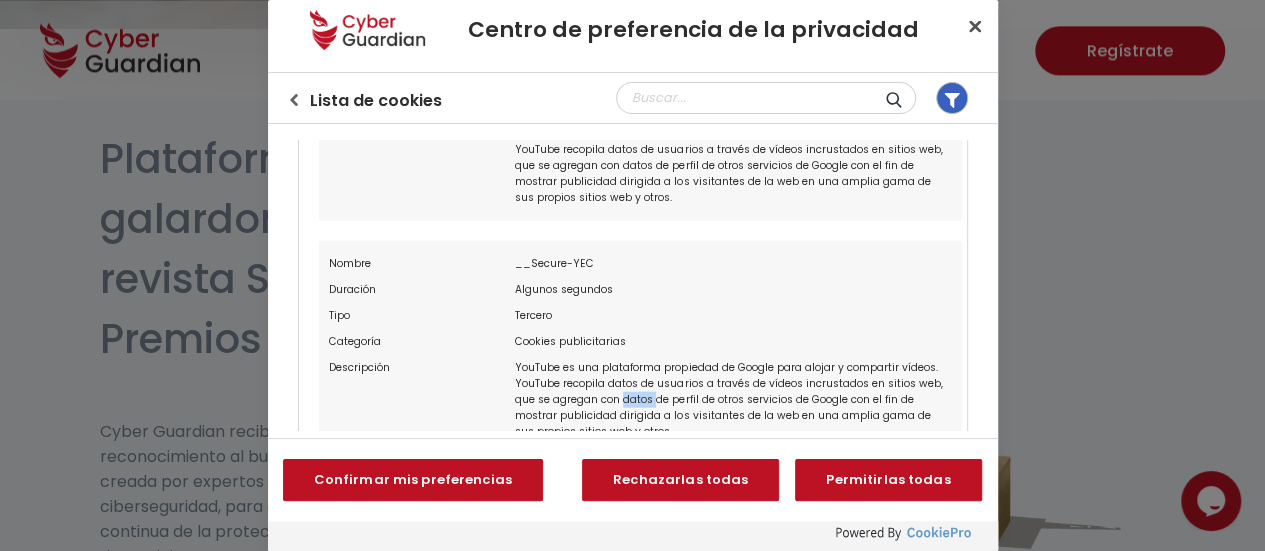 click on "YouTube es una plataforma propiedad de Google para alojar y compartir vídeos. YouTube recopila datos de usuarios a través de vídeos incrustados en sitios web, que se agregan con datos de perfil de otros servicios de Google con el fin de mostrar publicidad dirigida a los visitantes de la web en una amplia gama de sus propios sitios web y otros." at bounding box center (733, 400) 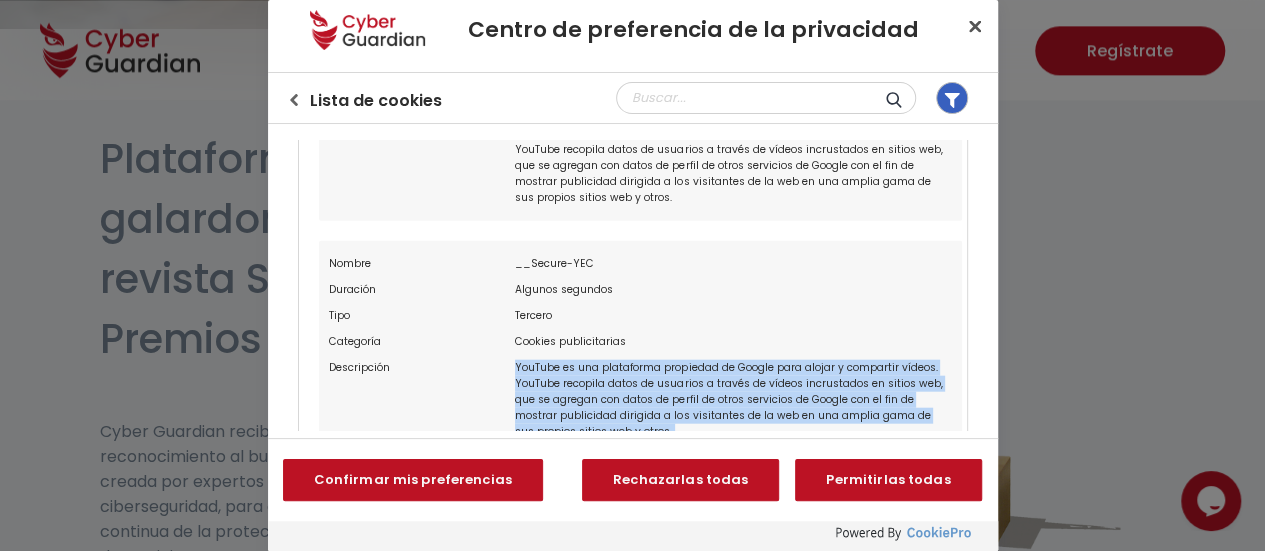 click on "YouTube es una plataforma propiedad de Google para alojar y compartir vídeos. YouTube recopila datos de usuarios a través de vídeos incrustados en sitios web, que se agregan con datos de perfil de otros servicios de Google con el fin de mostrar publicidad dirigida a los visitantes de la web en una amplia gama de sus propios sitios web y otros." at bounding box center [733, 400] 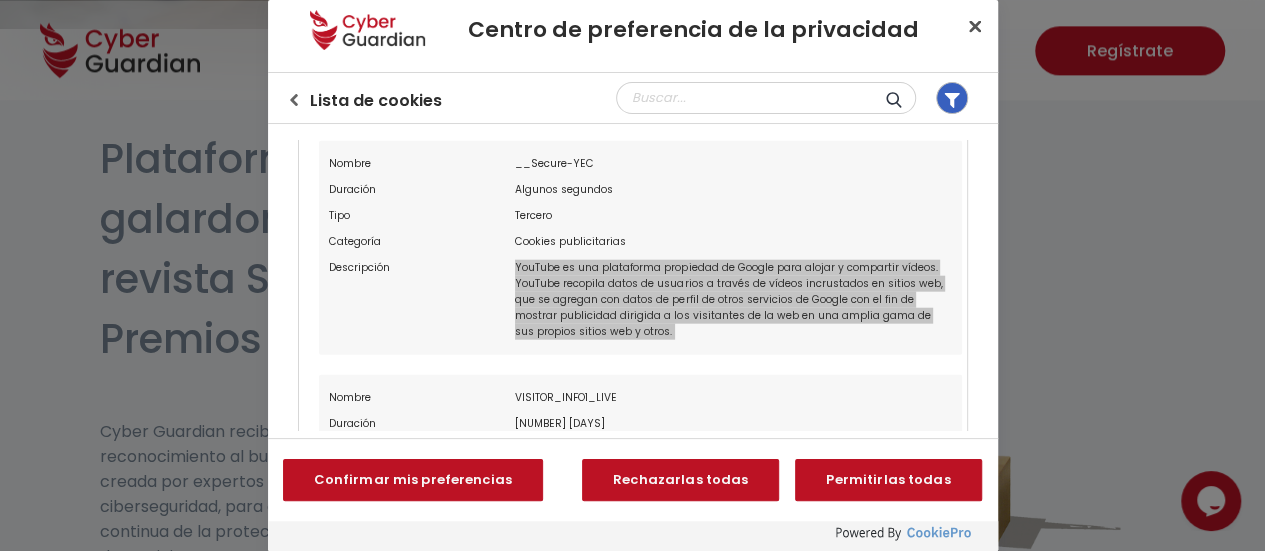 scroll, scrollTop: 2533, scrollLeft: 0, axis: vertical 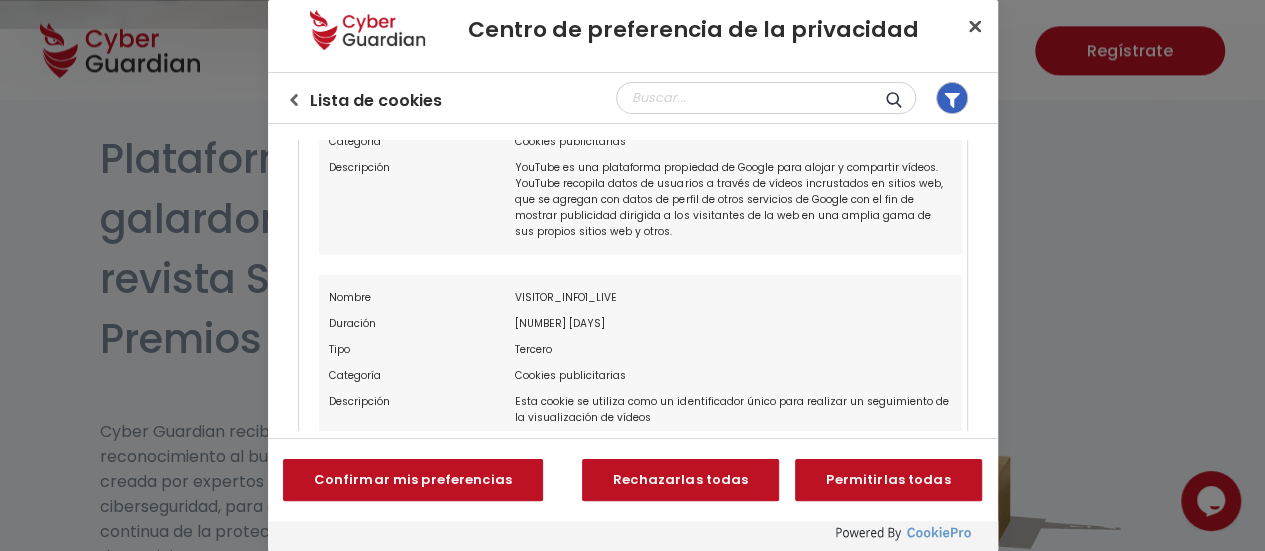 click on "VISITOR_INFO1_LIVE" at bounding box center [733, 298] 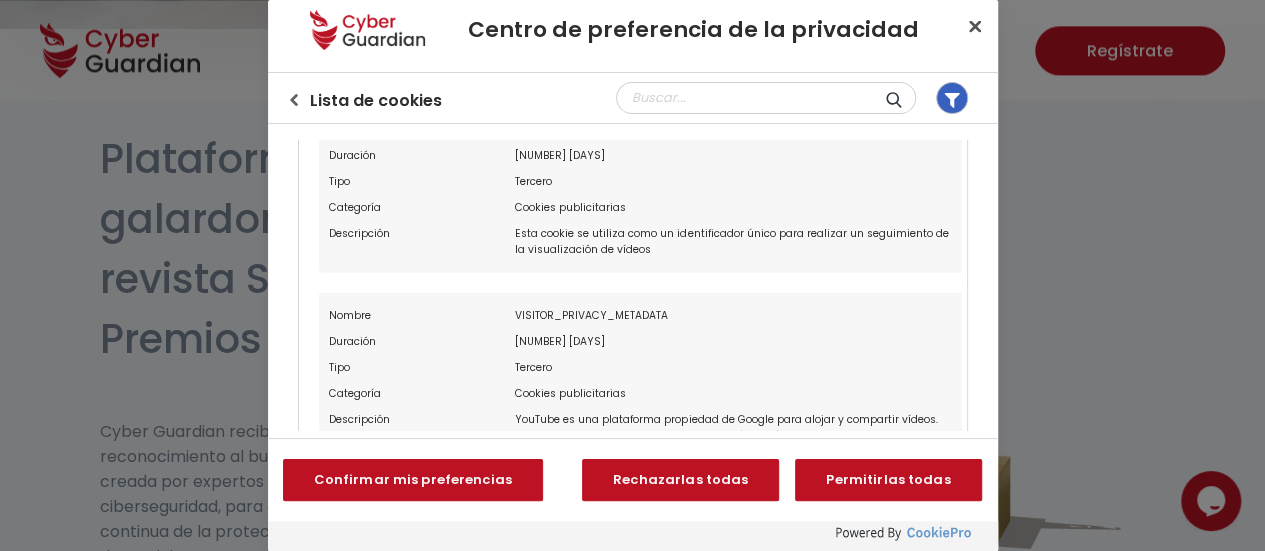 scroll, scrollTop: 2733, scrollLeft: 0, axis: vertical 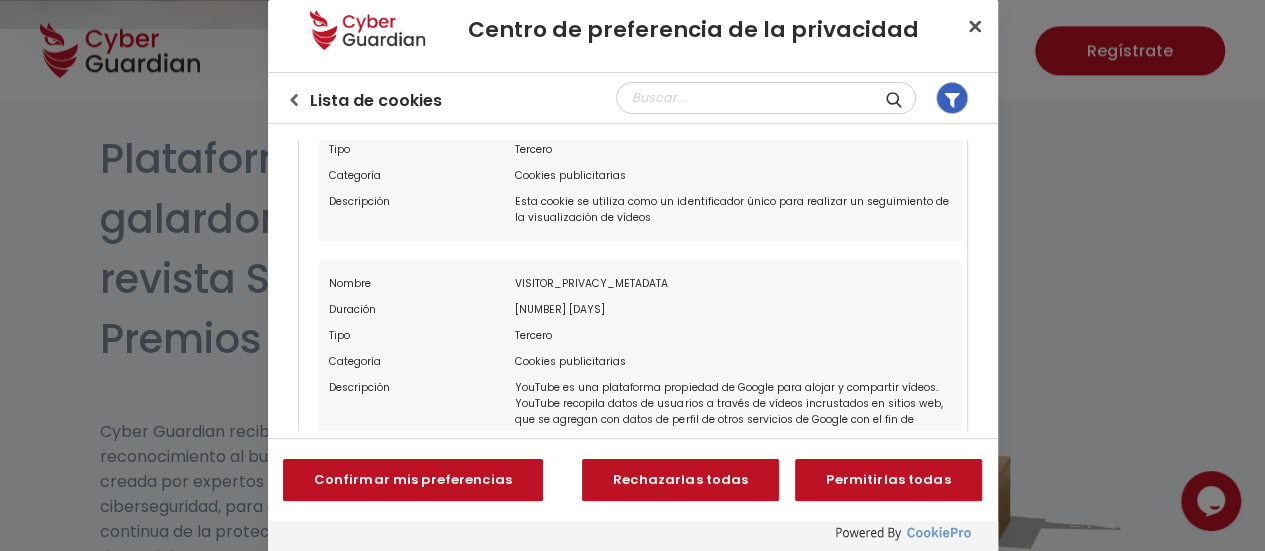 click on "YouTube es una plataforma propiedad de Google para alojar y compartir vídeos. YouTube recopila datos de usuarios a través de vídeos incrustados en sitios web, que se agregan con datos de perfil de otros servicios de Google con el fin de mostrar publicidad dirigida a los visitantes de la web en una amplia gama de sus propios sitios web y otros." at bounding box center (733, 420) 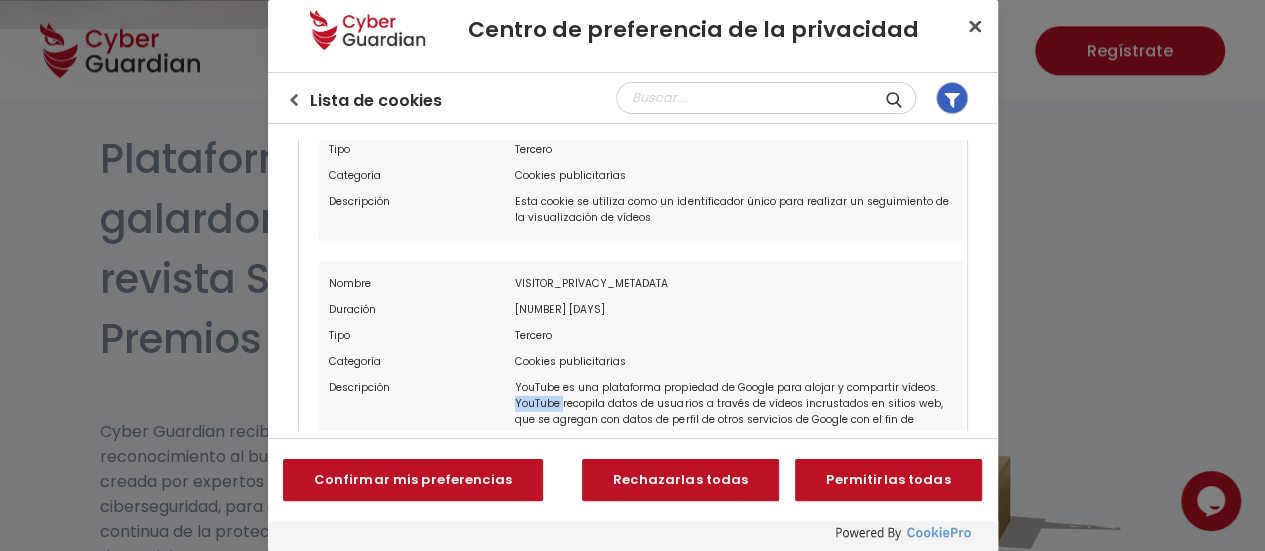 click on "YouTube es una plataforma propiedad de Google para alojar y compartir vídeos. YouTube recopila datos de usuarios a través de vídeos incrustados en sitios web, que se agregan con datos de perfil de otros servicios de Google con el fin de mostrar publicidad dirigida a los visitantes de la web en una amplia gama de sus propios sitios web y otros." at bounding box center [733, 420] 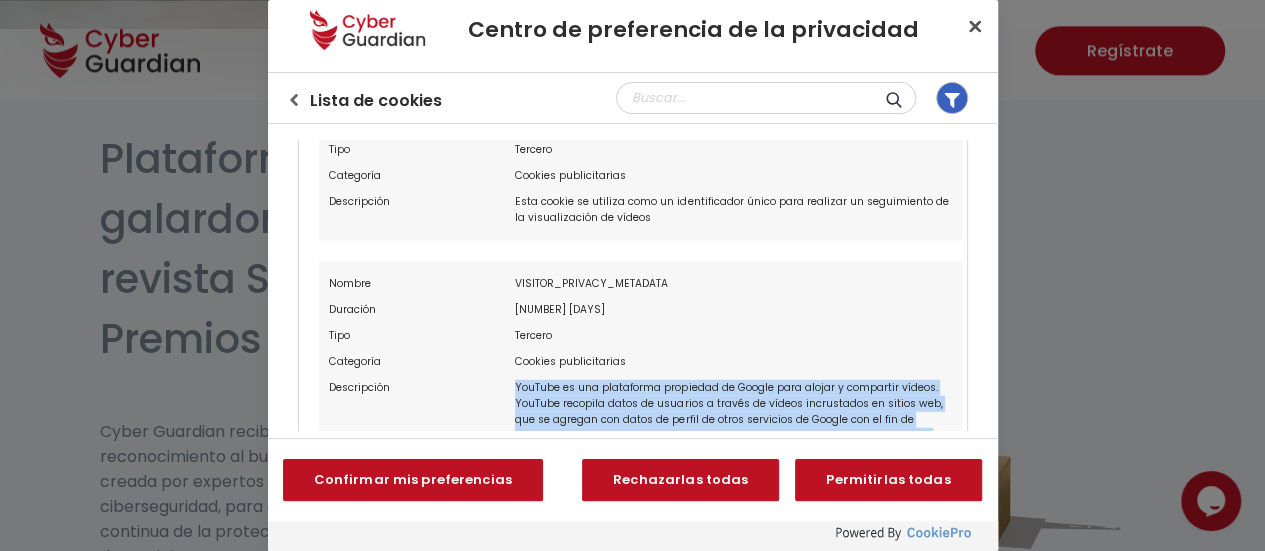 click on "YouTube es una plataforma propiedad de Google para alojar y compartir vídeos. YouTube recopila datos de usuarios a través de vídeos incrustados en sitios web, que se agregan con datos de perfil de otros servicios de Google con el fin de mostrar publicidad dirigida a los visitantes de la web en una amplia gama de sus propios sitios web y otros." at bounding box center (733, 420) 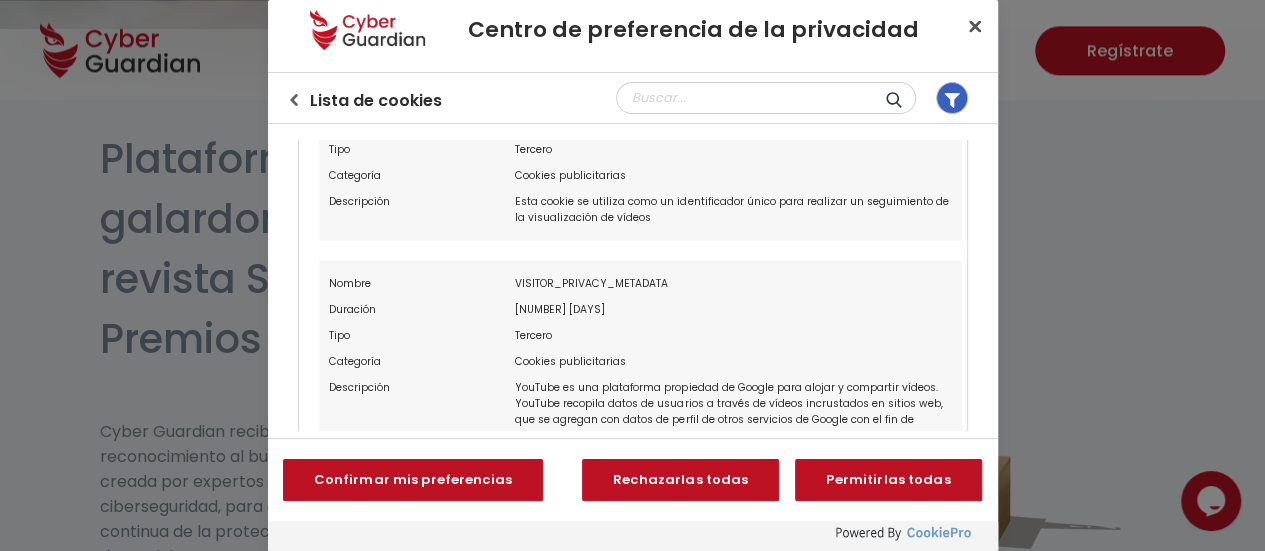 click on "VISITOR_PRIVACY_METADATA" at bounding box center [733, 284] 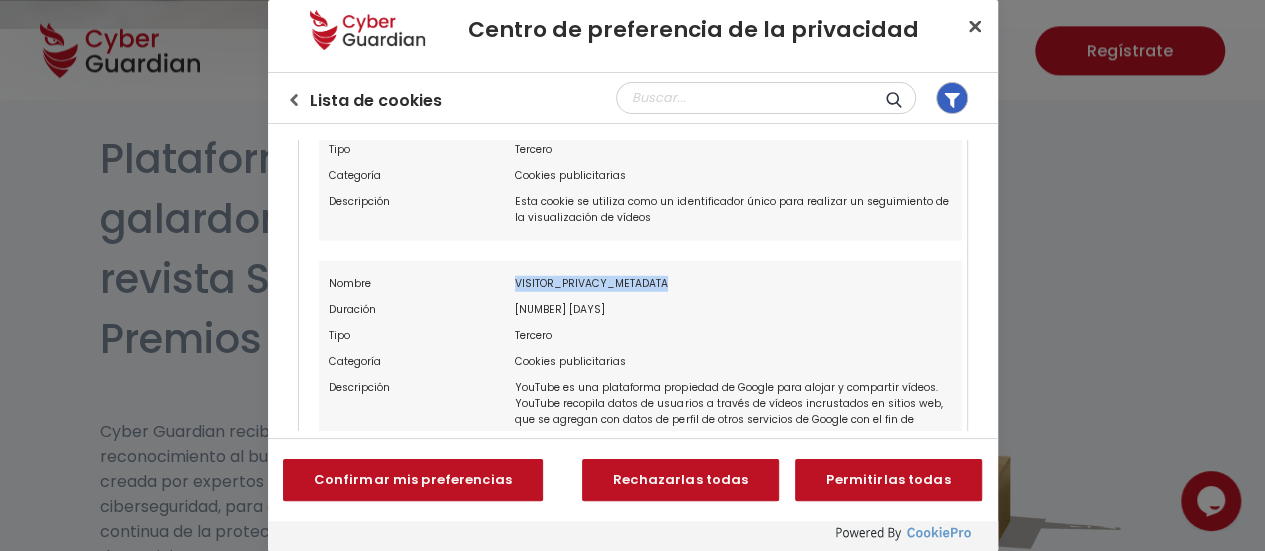 click on "VISITOR_PRIVACY_METADATA" at bounding box center (733, 284) 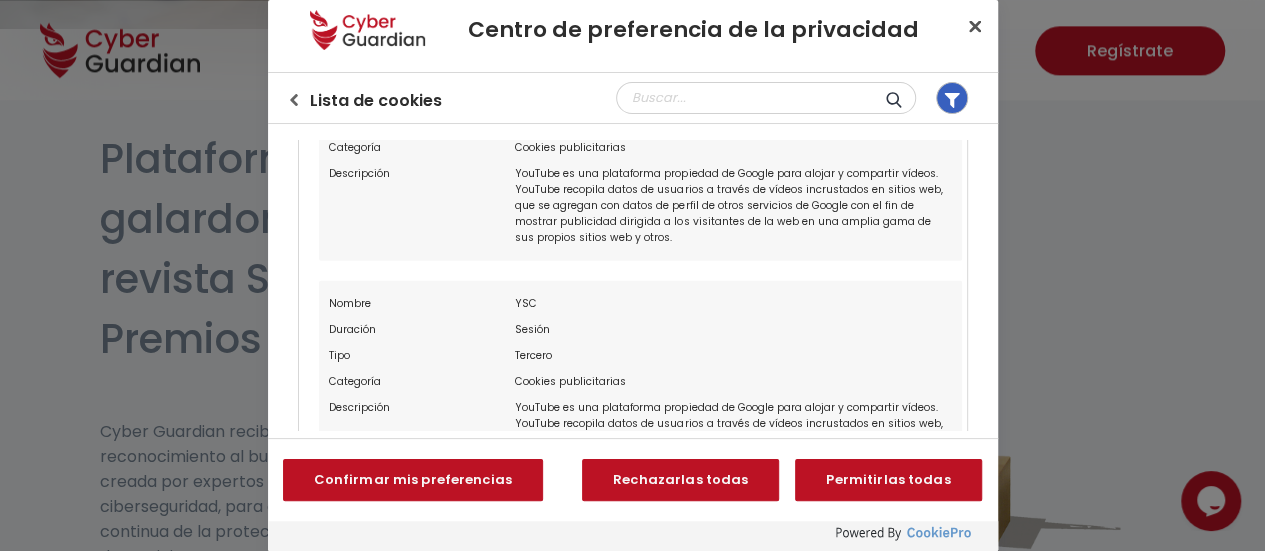 scroll, scrollTop: 2949, scrollLeft: 0, axis: vertical 